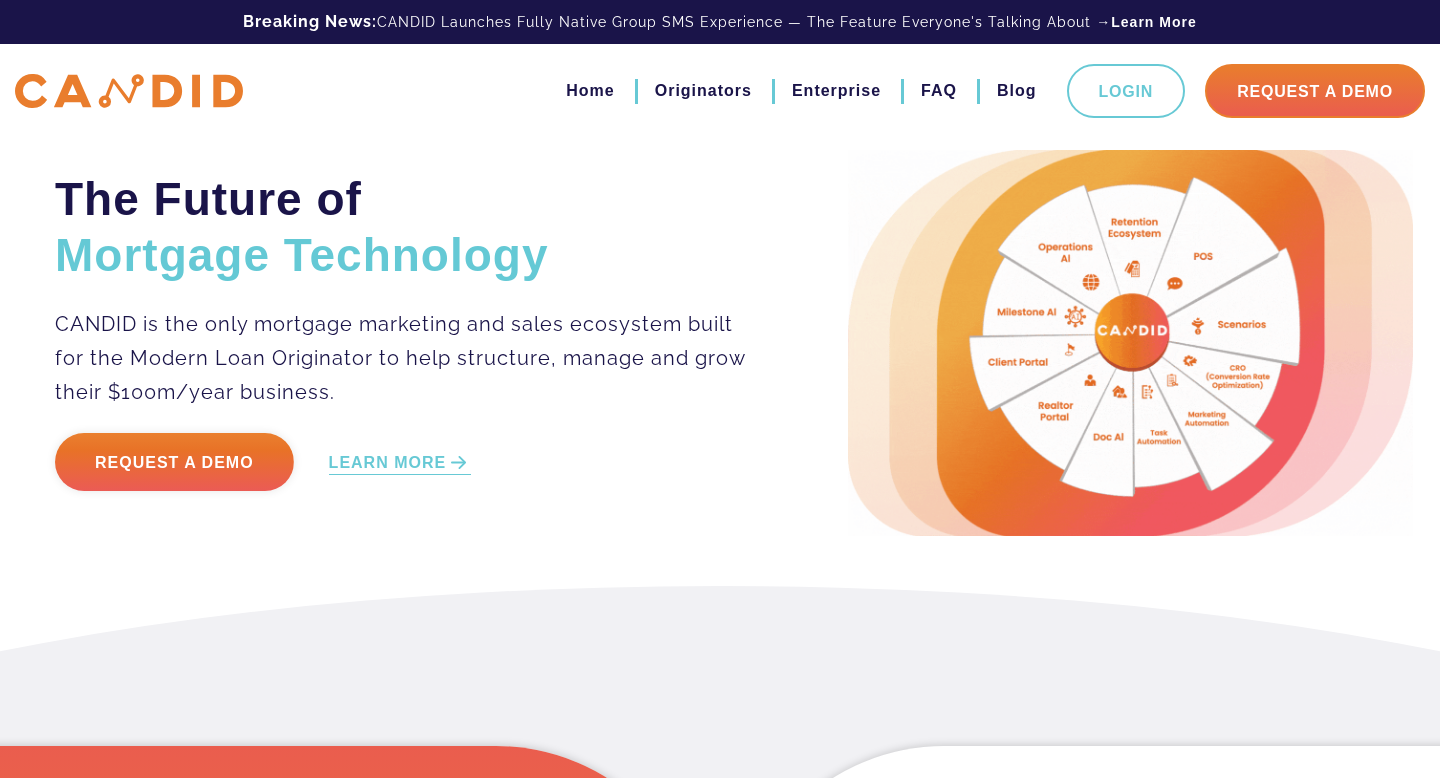 scroll, scrollTop: 0, scrollLeft: 0, axis: both 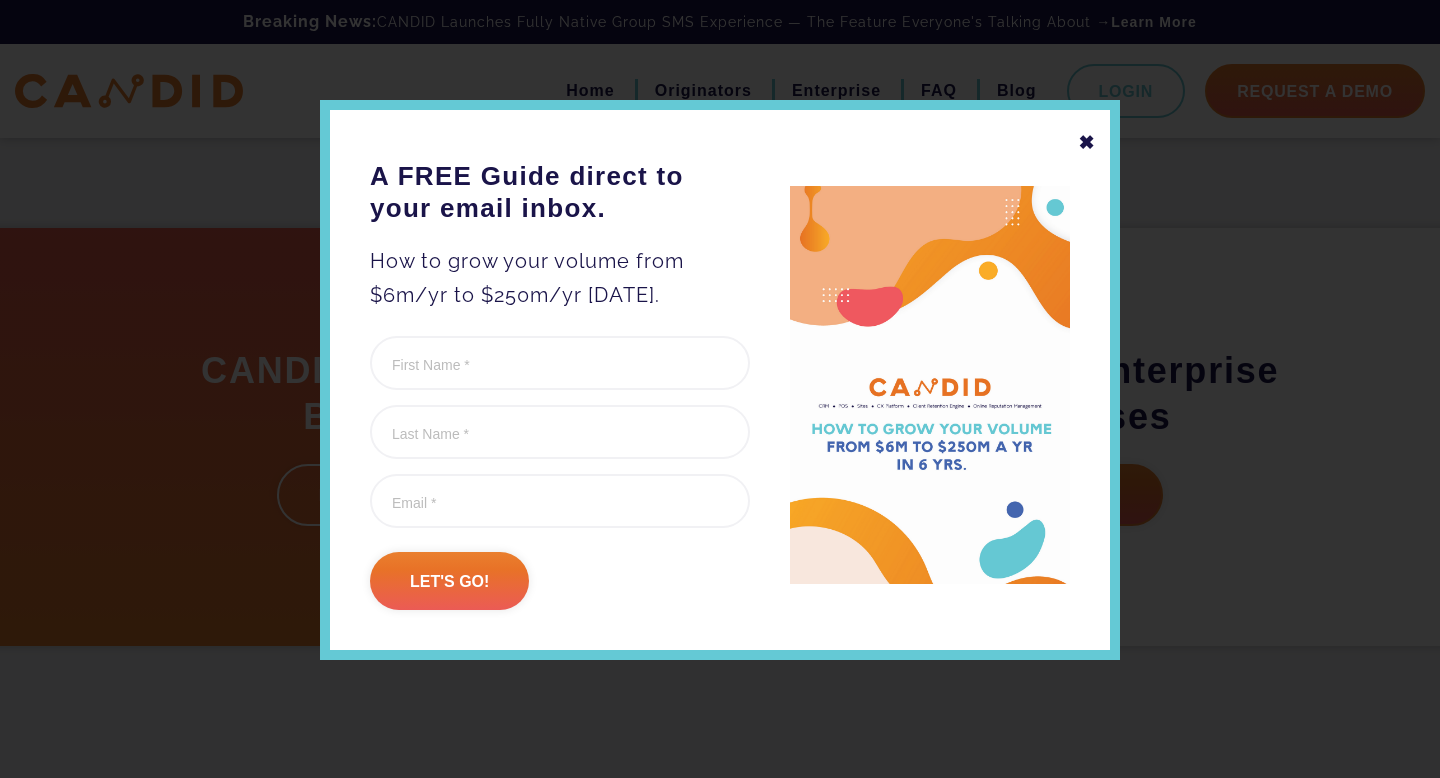click on "✖" at bounding box center (1087, 142) 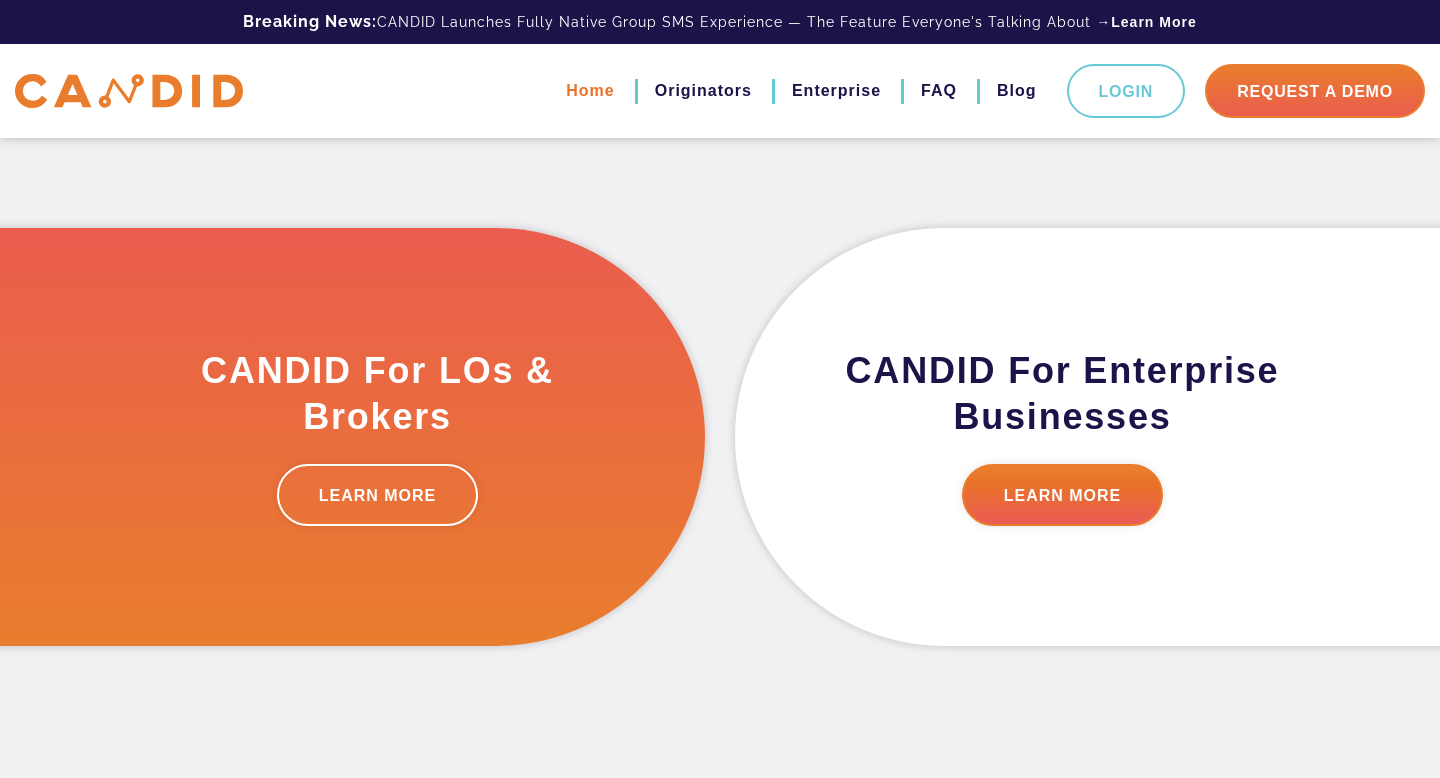click on "Home" at bounding box center [590, 91] 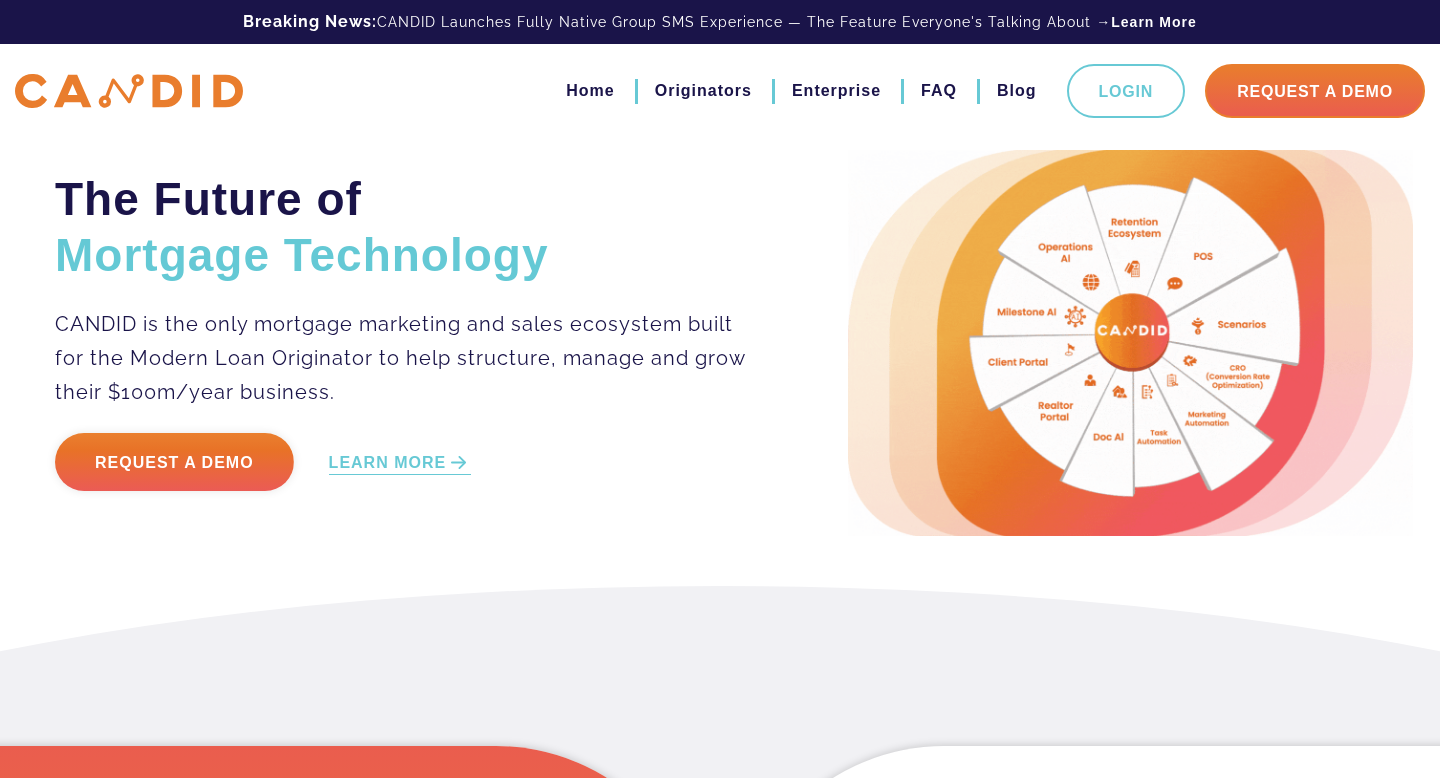 scroll, scrollTop: 0, scrollLeft: 0, axis: both 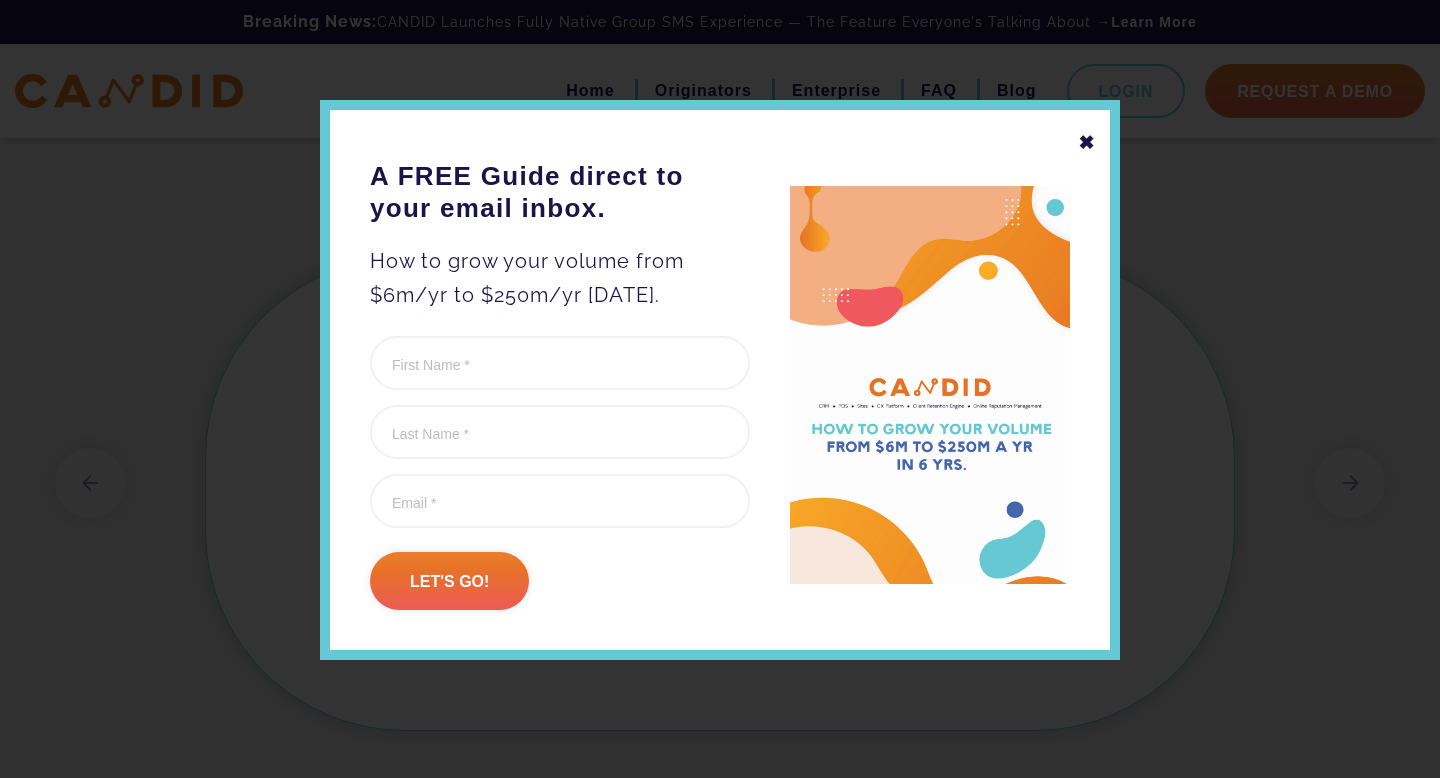 click on "✖" at bounding box center [1087, 142] 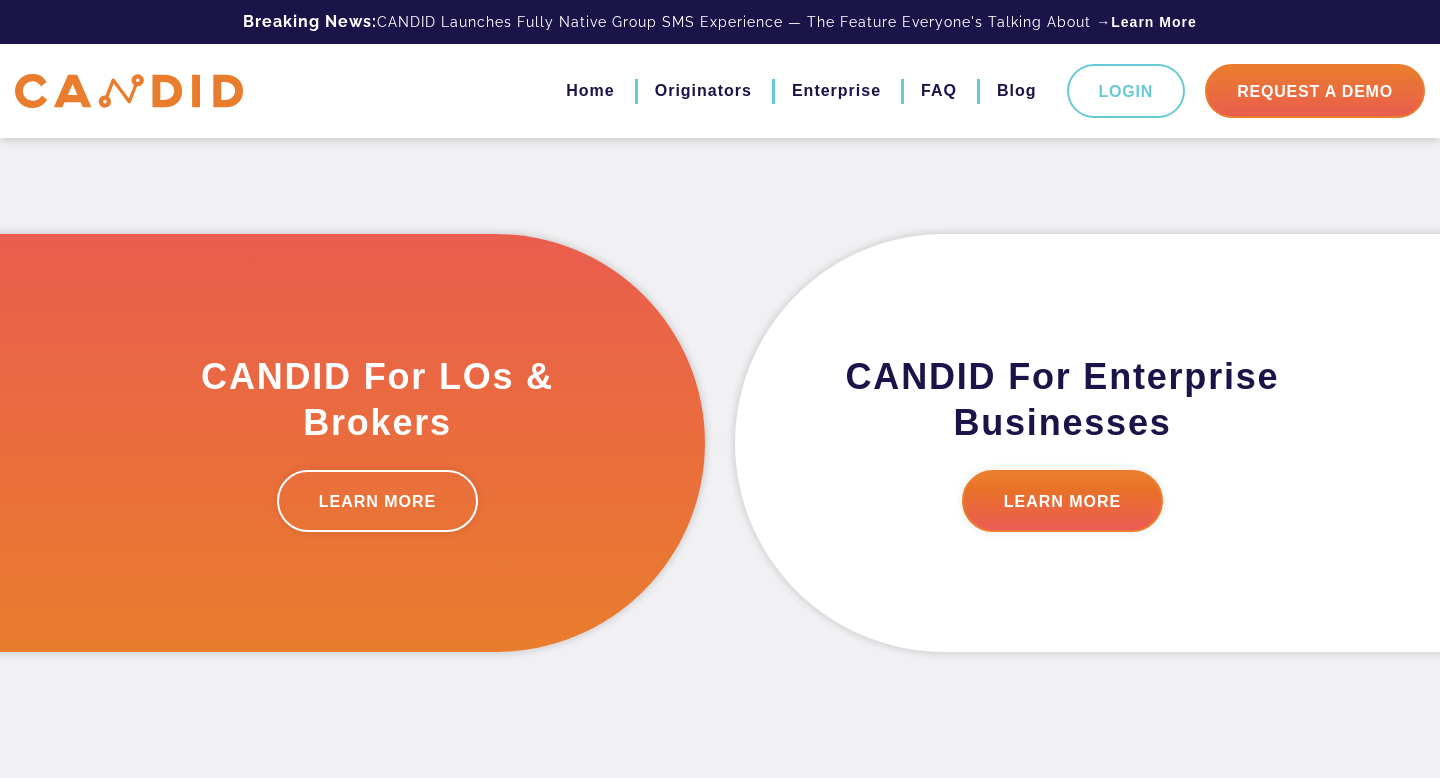 scroll, scrollTop: 401, scrollLeft: 0, axis: vertical 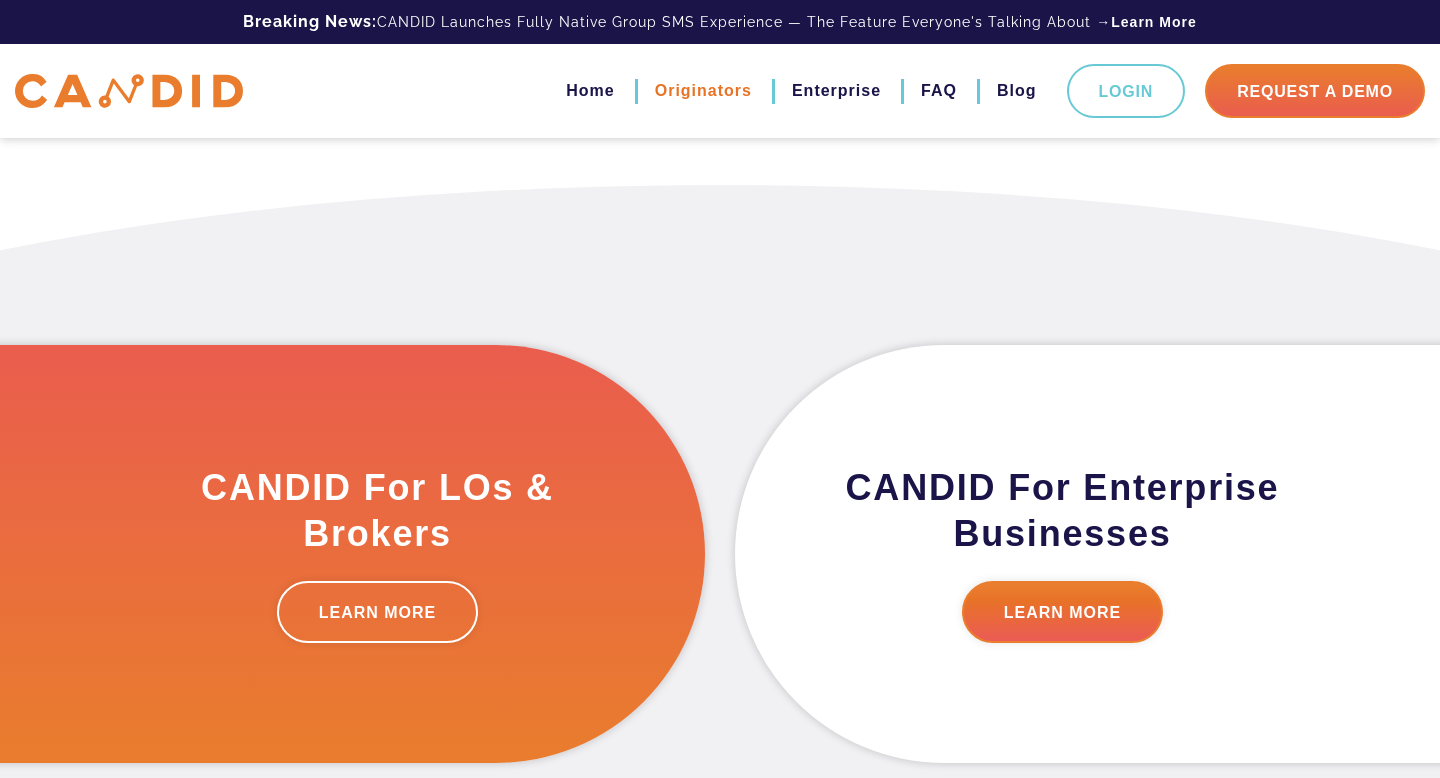 click on "Originators" at bounding box center (703, 91) 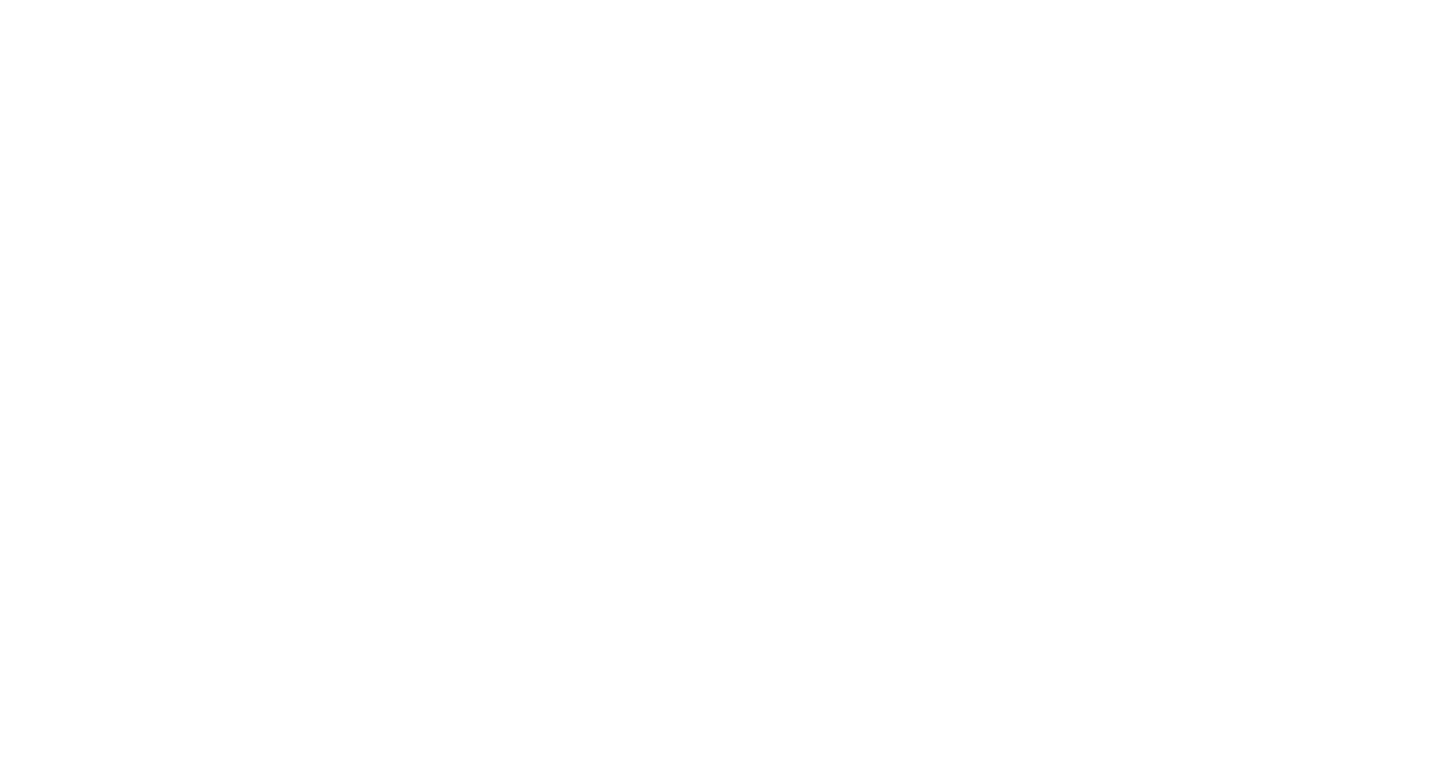 scroll, scrollTop: 0, scrollLeft: 0, axis: both 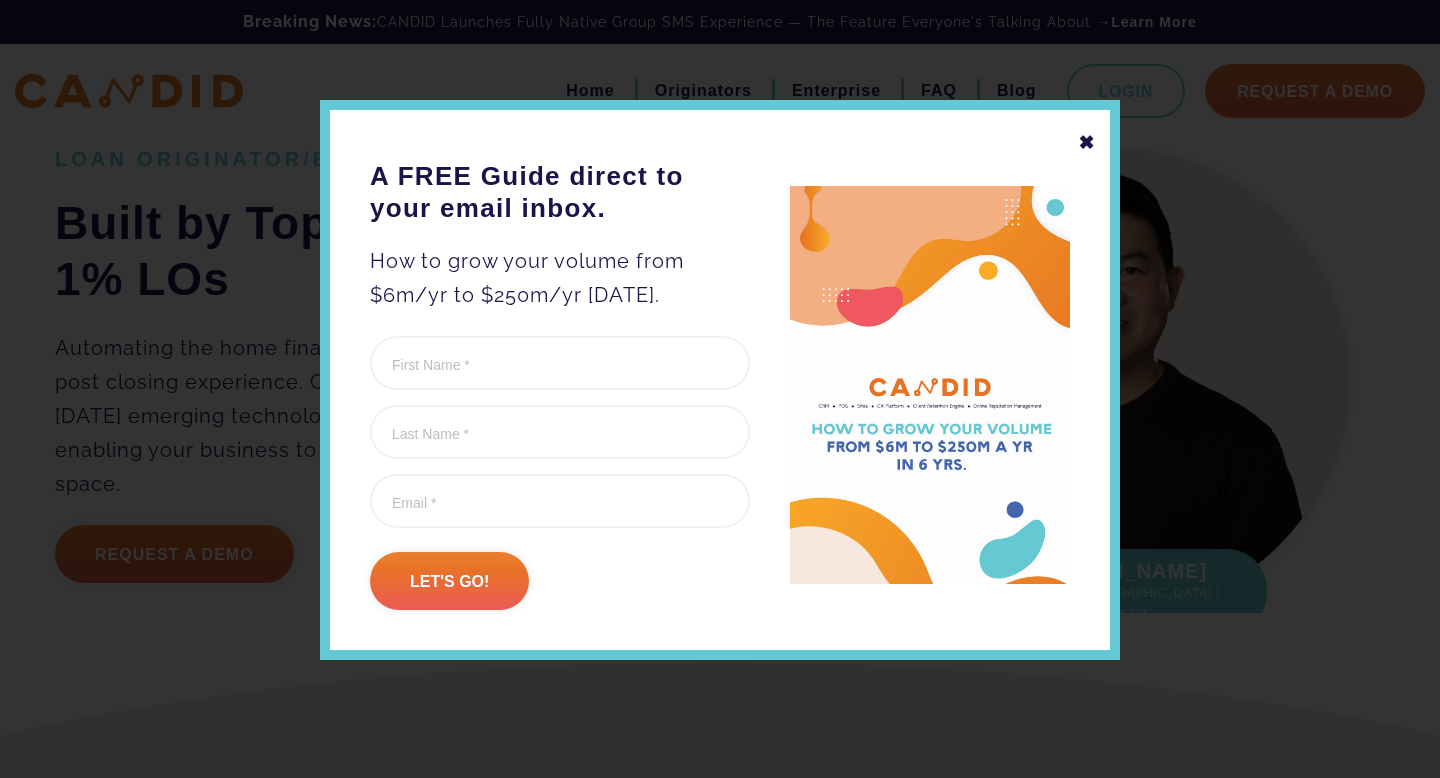 click on "✖" at bounding box center [1087, 142] 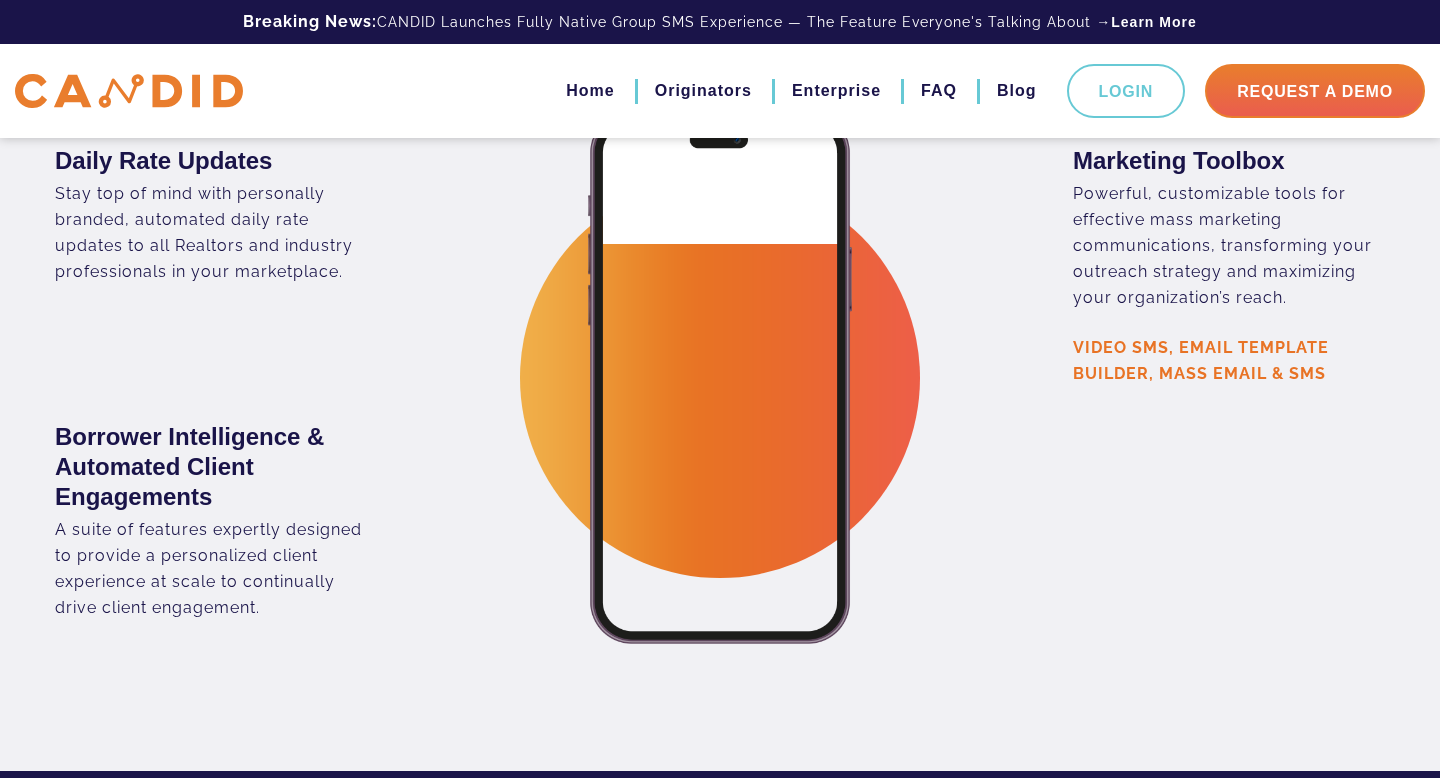 scroll, scrollTop: 3720, scrollLeft: 0, axis: vertical 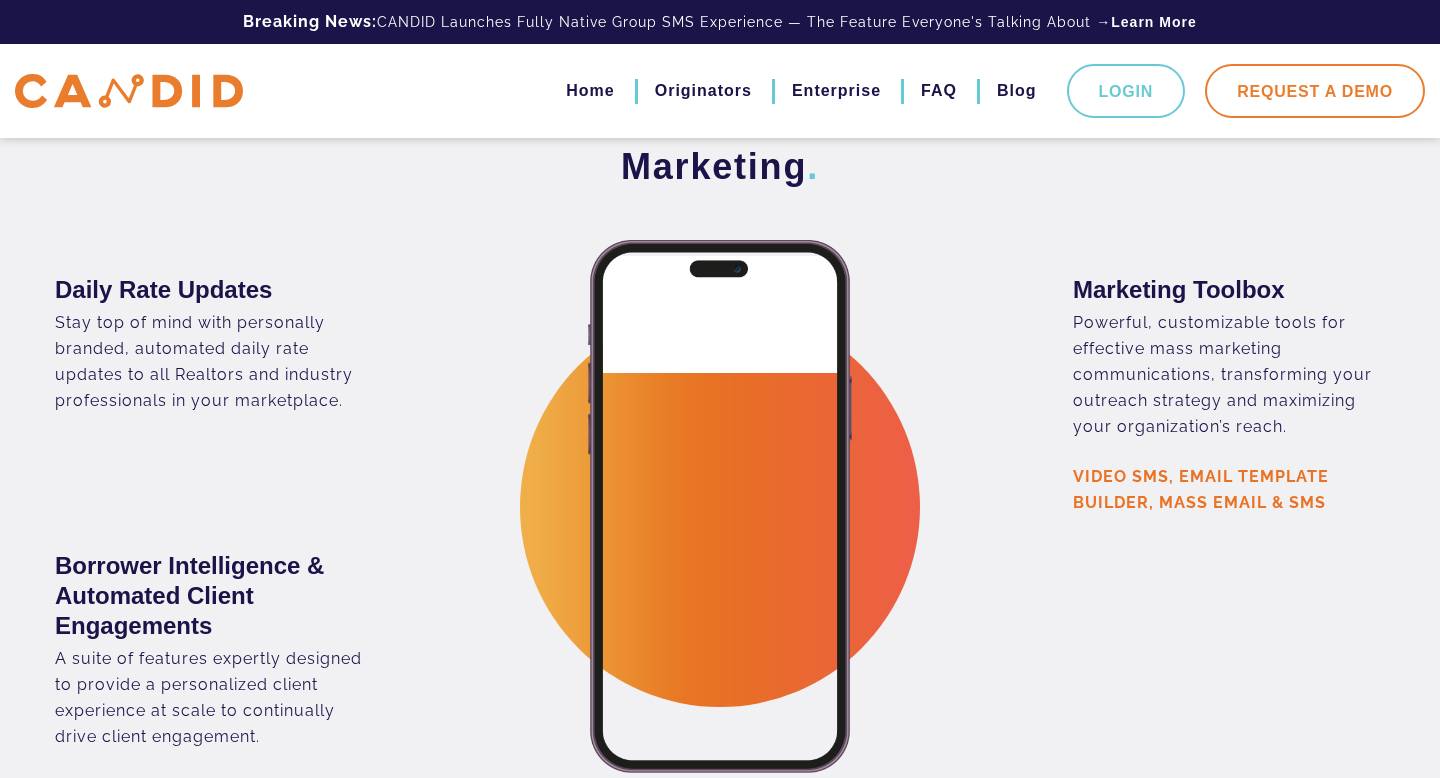 click on "Request A Demo" at bounding box center [1315, 91] 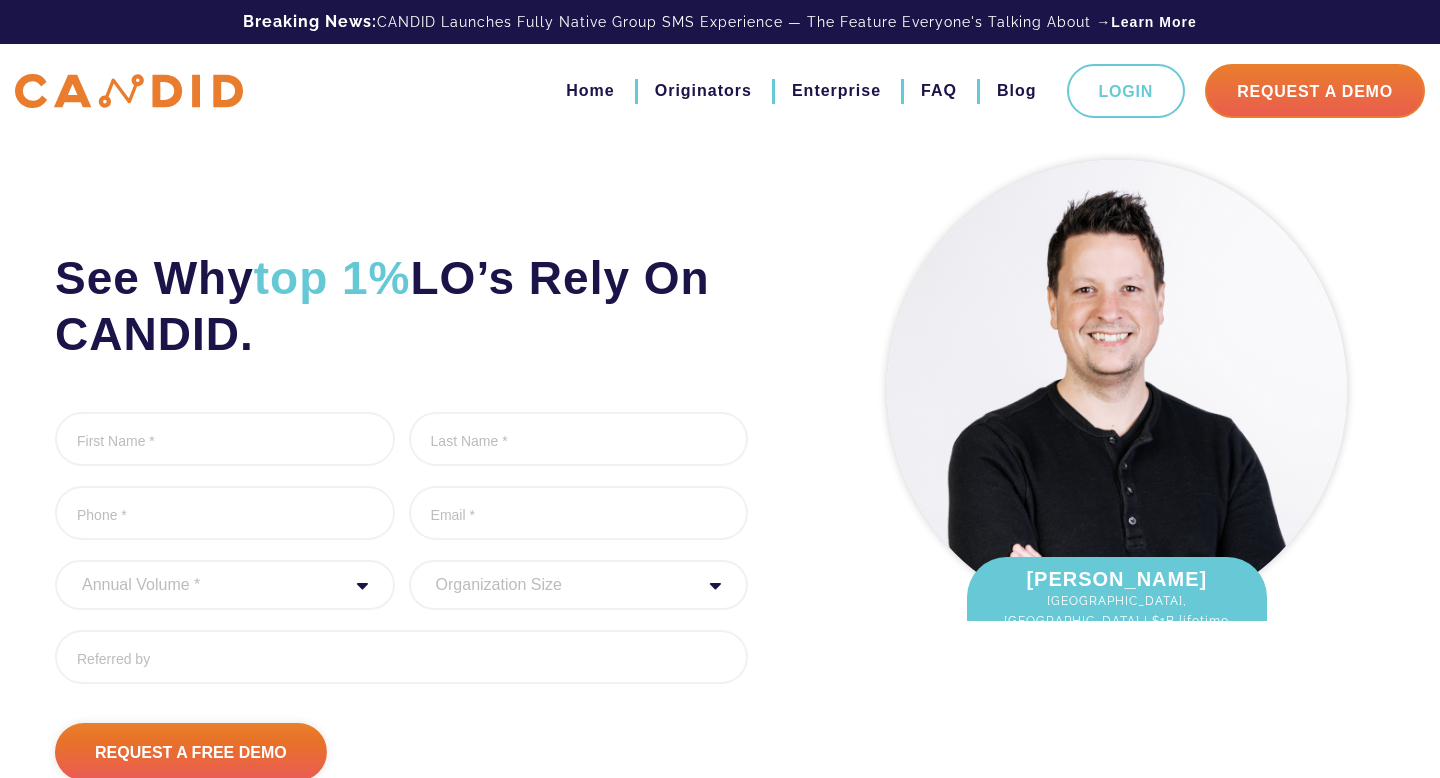 scroll, scrollTop: 0, scrollLeft: 0, axis: both 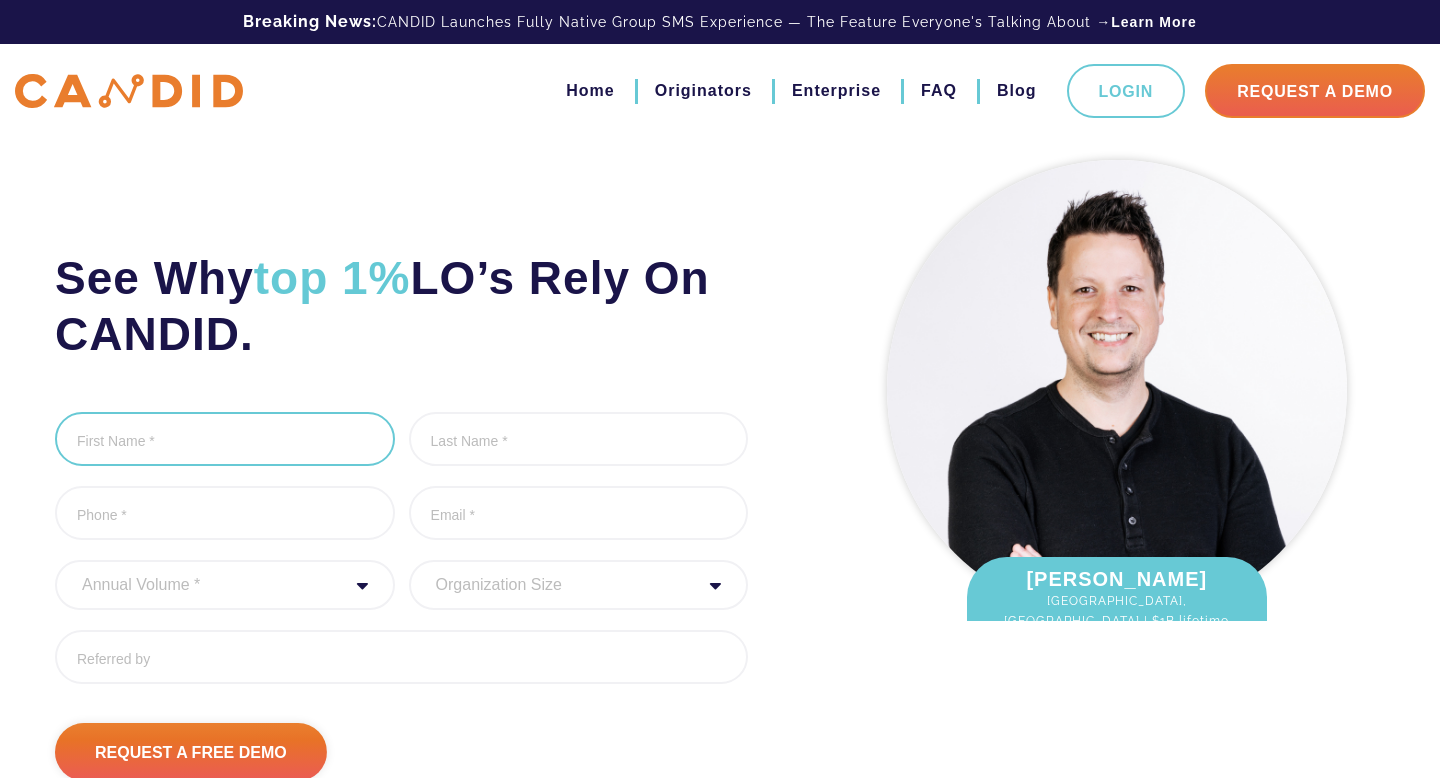 click on "First Name *" at bounding box center (225, 439) 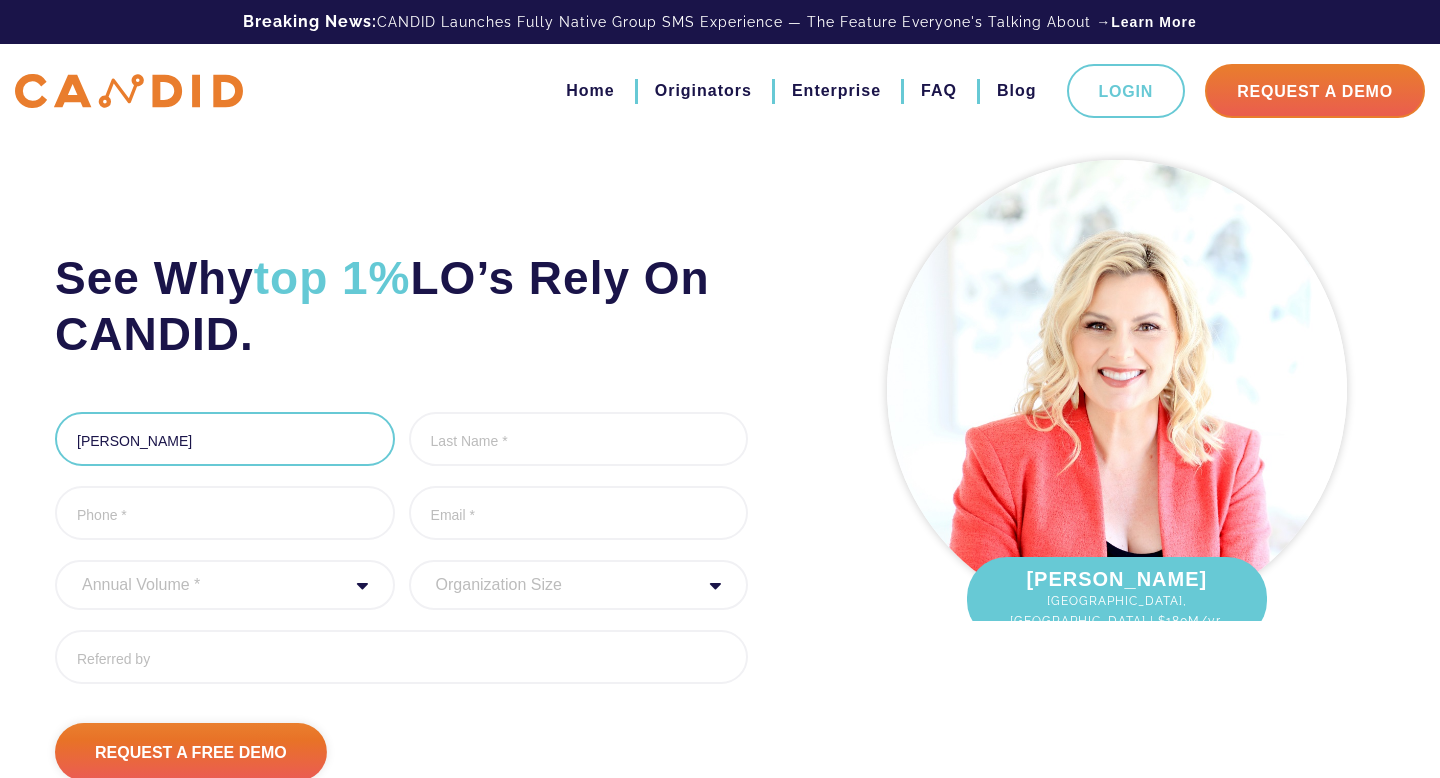 click on "TOny" at bounding box center (225, 439) 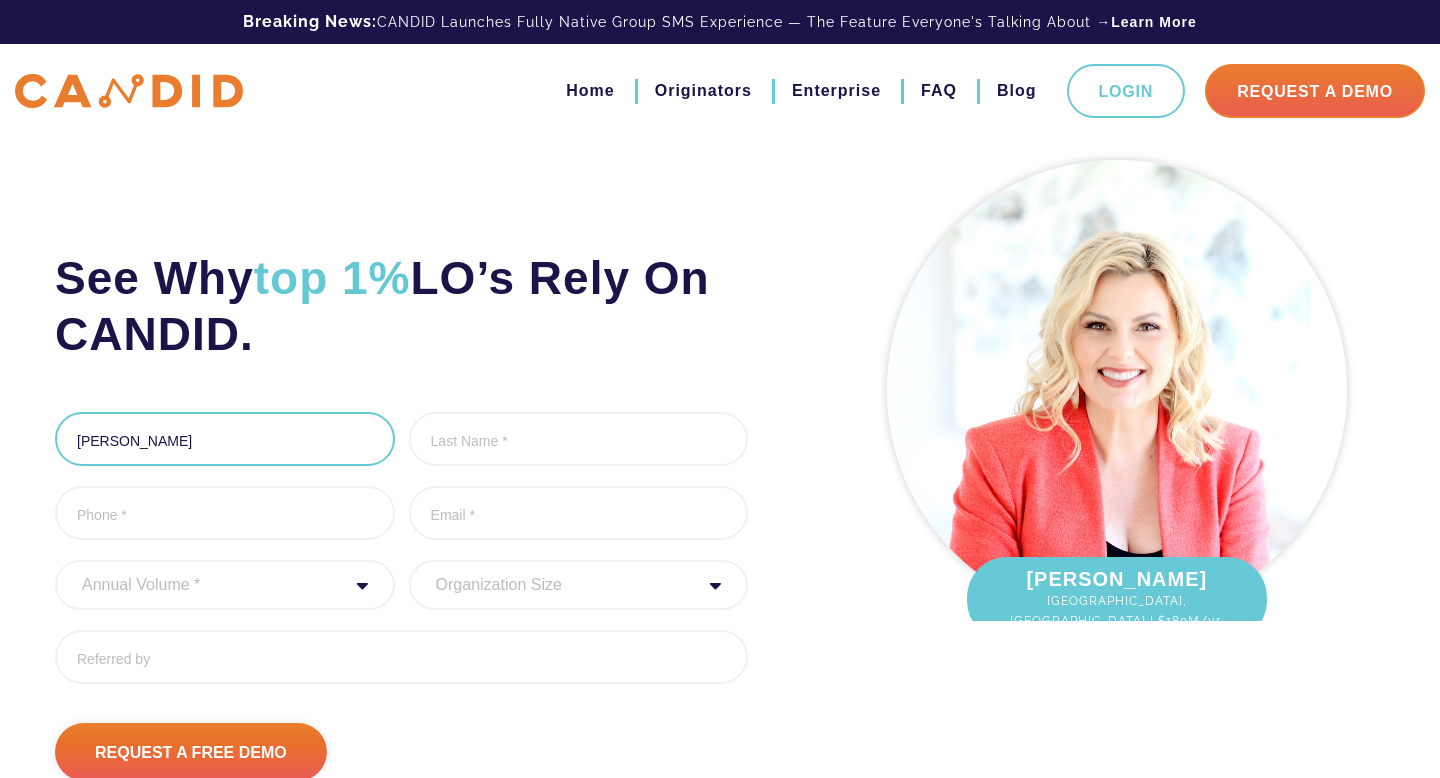 type on "Tony" 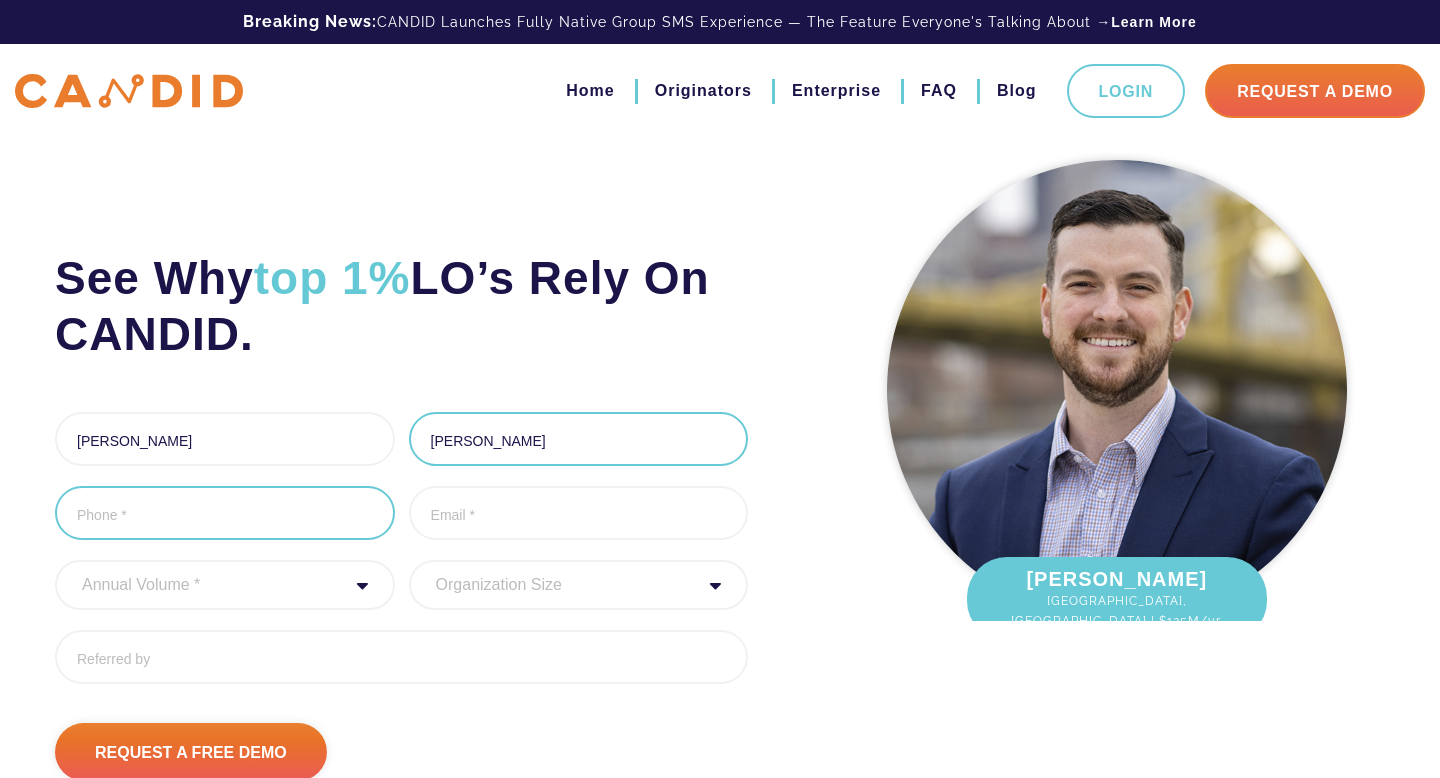type on "Thompson" 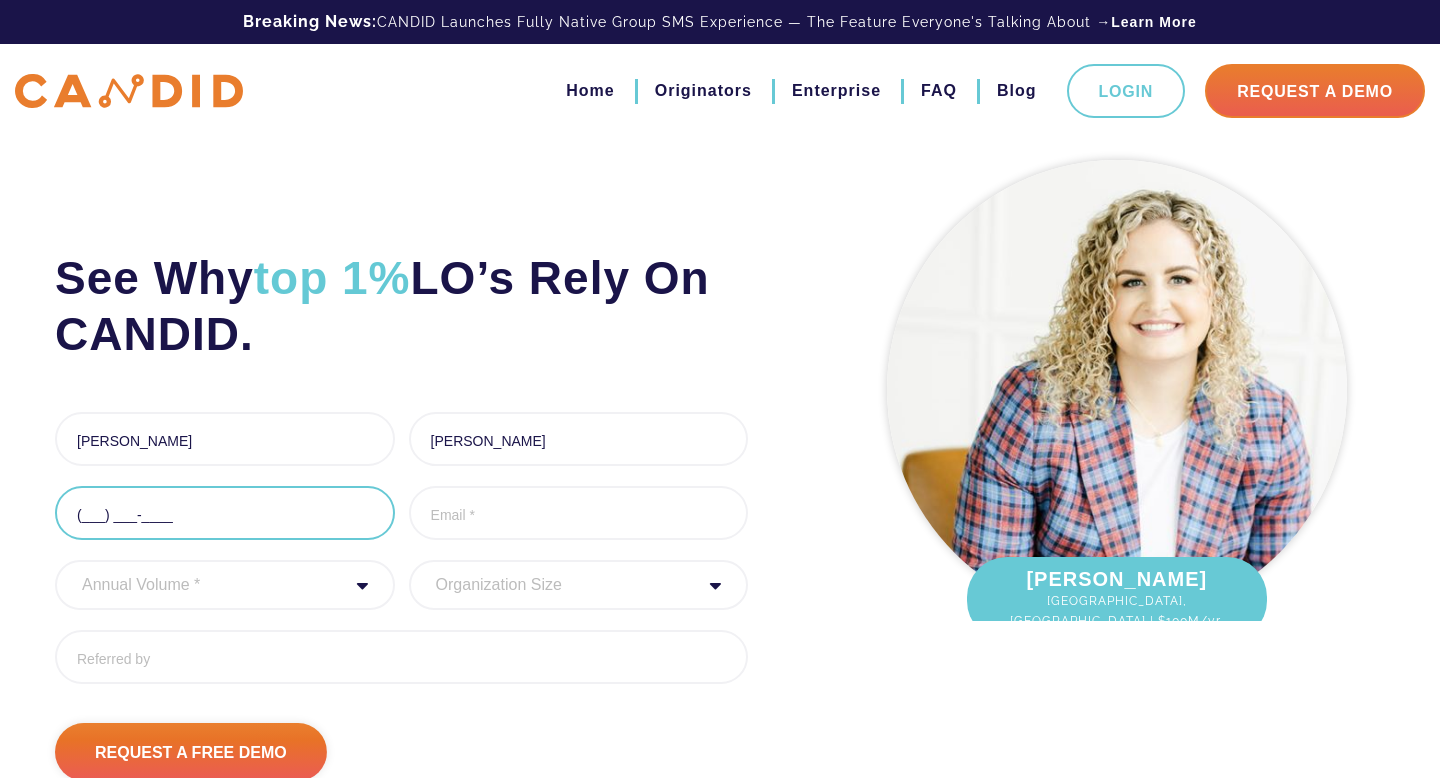 click on "(___) ___-____" at bounding box center (225, 513) 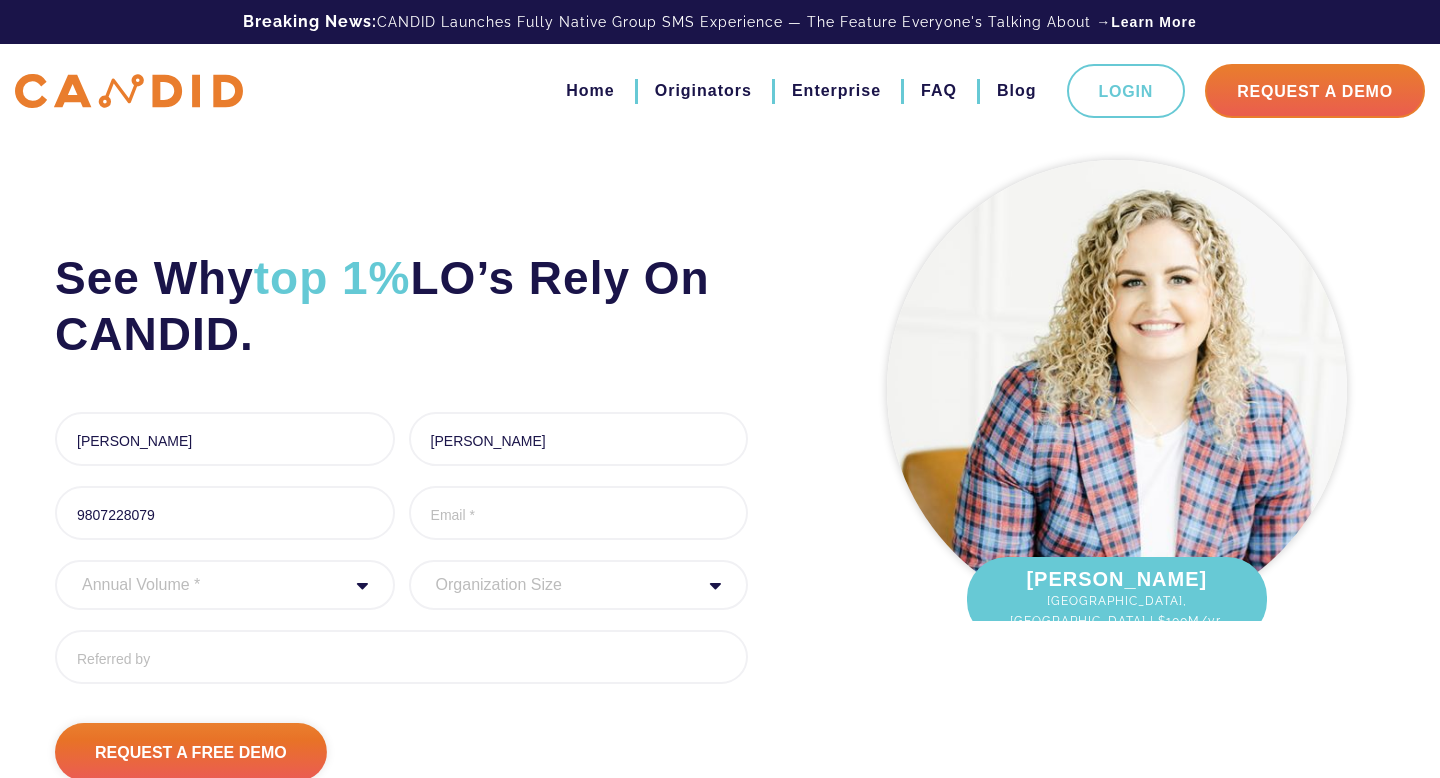 type on "(980) 722-8079" 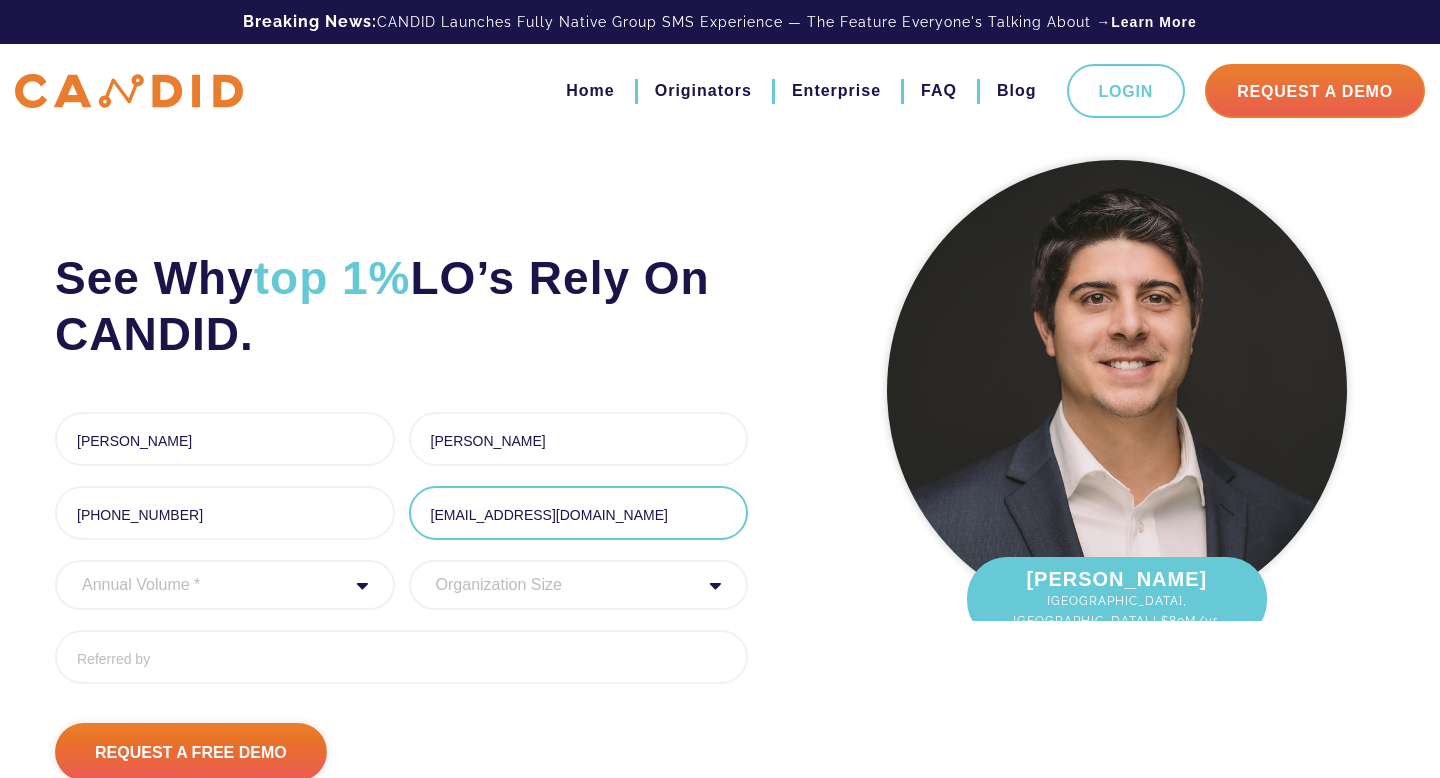 drag, startPoint x: 645, startPoint y: 507, endPoint x: 418, endPoint y: 515, distance: 227.14093 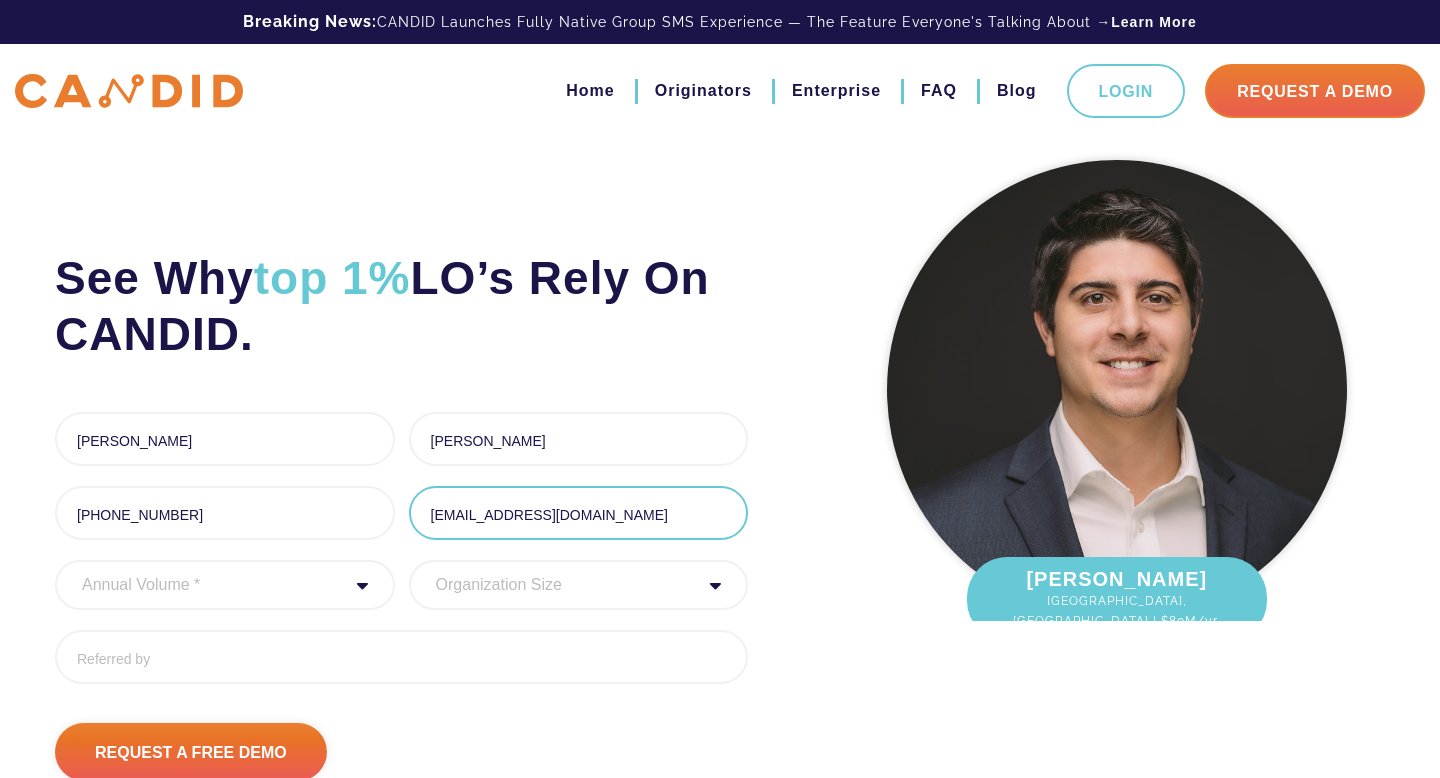 click on "thompsonjamest@yahoo.com" at bounding box center [579, 513] 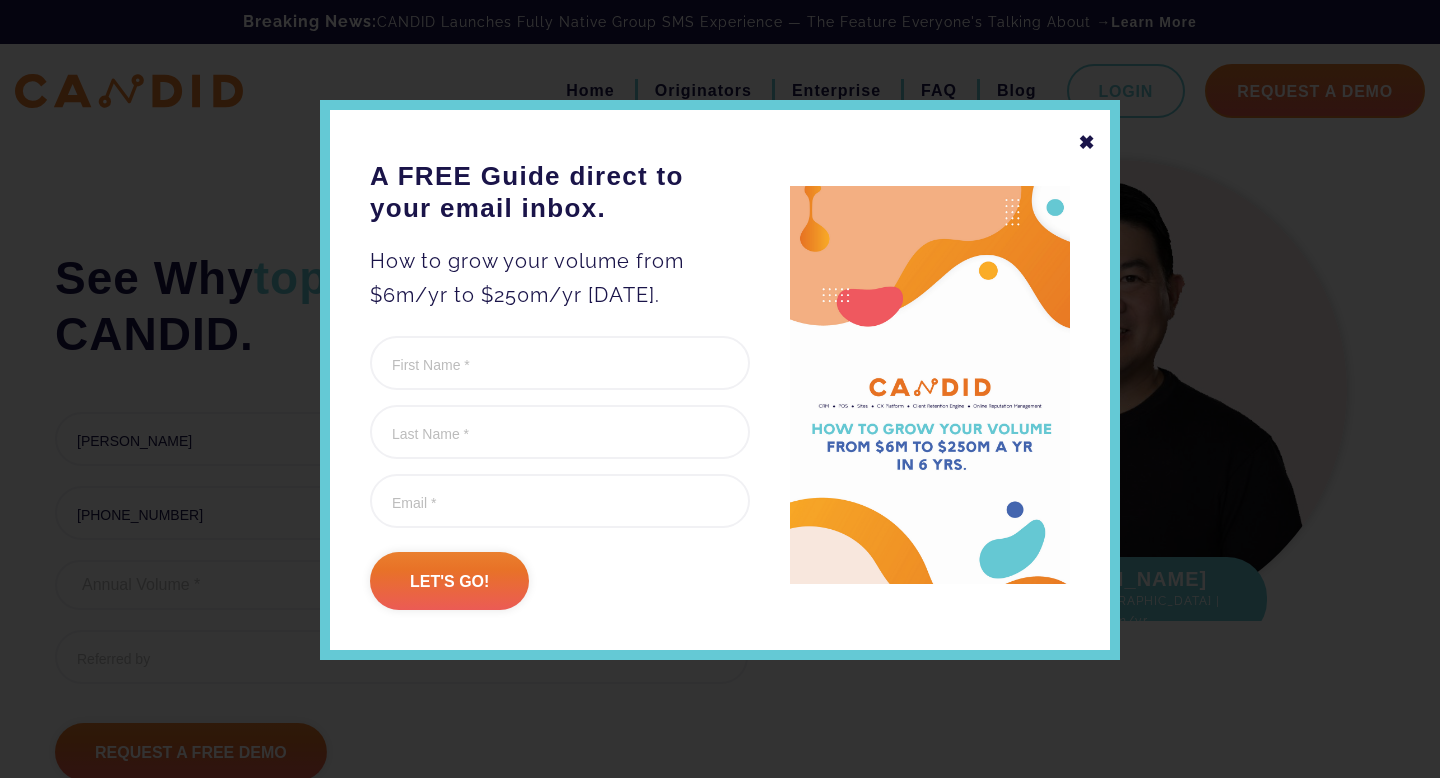 click on "✖" at bounding box center [1087, 142] 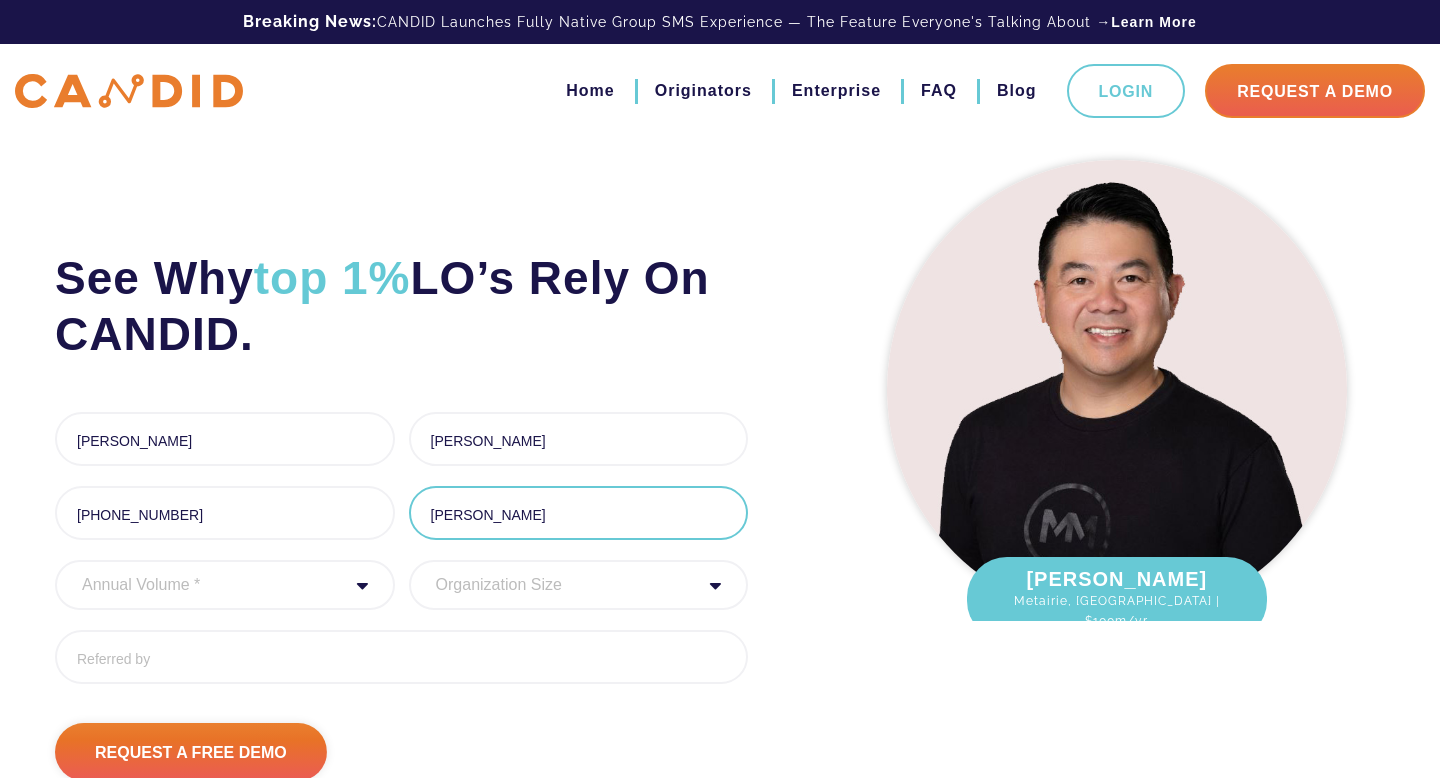 click on "tony" at bounding box center [579, 513] 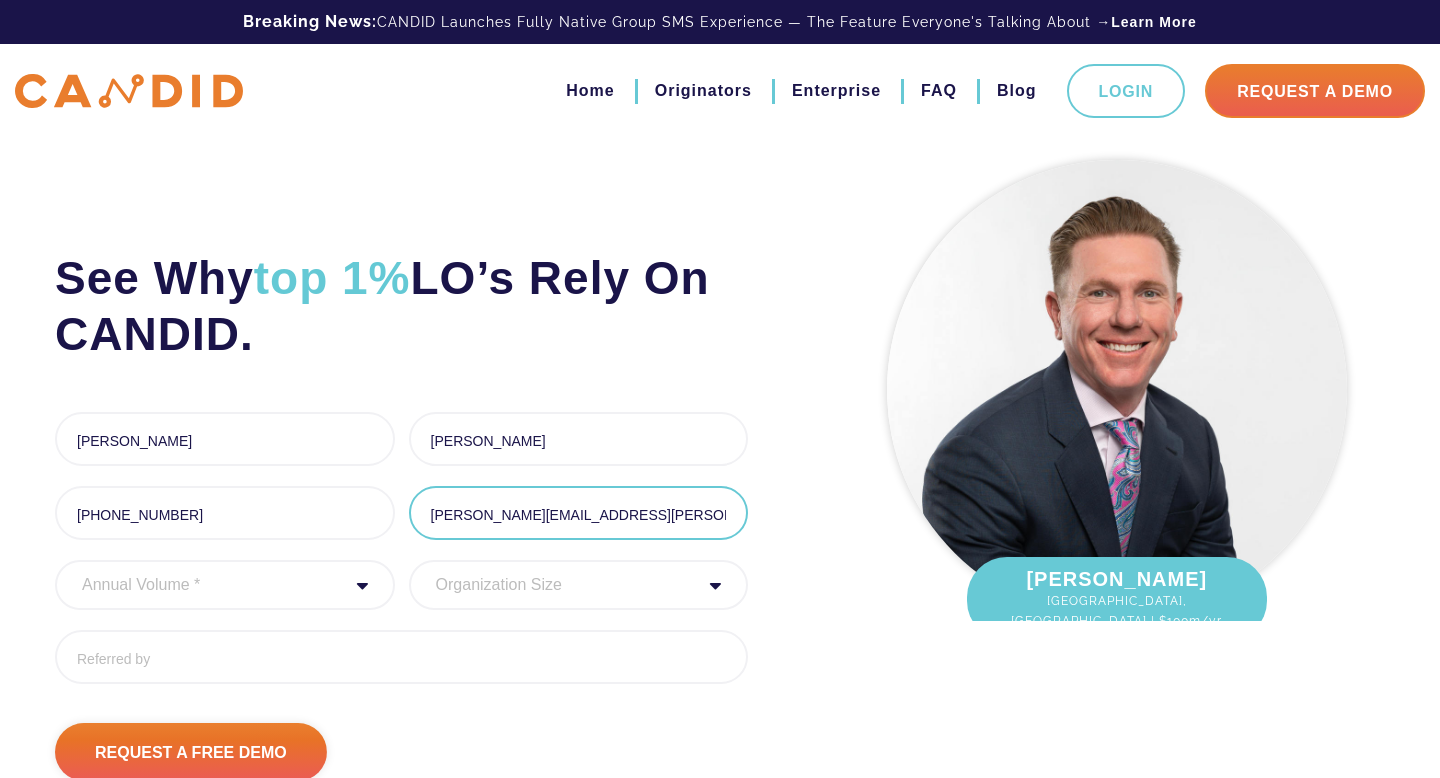 type on "tony.thompson@nammba.org" 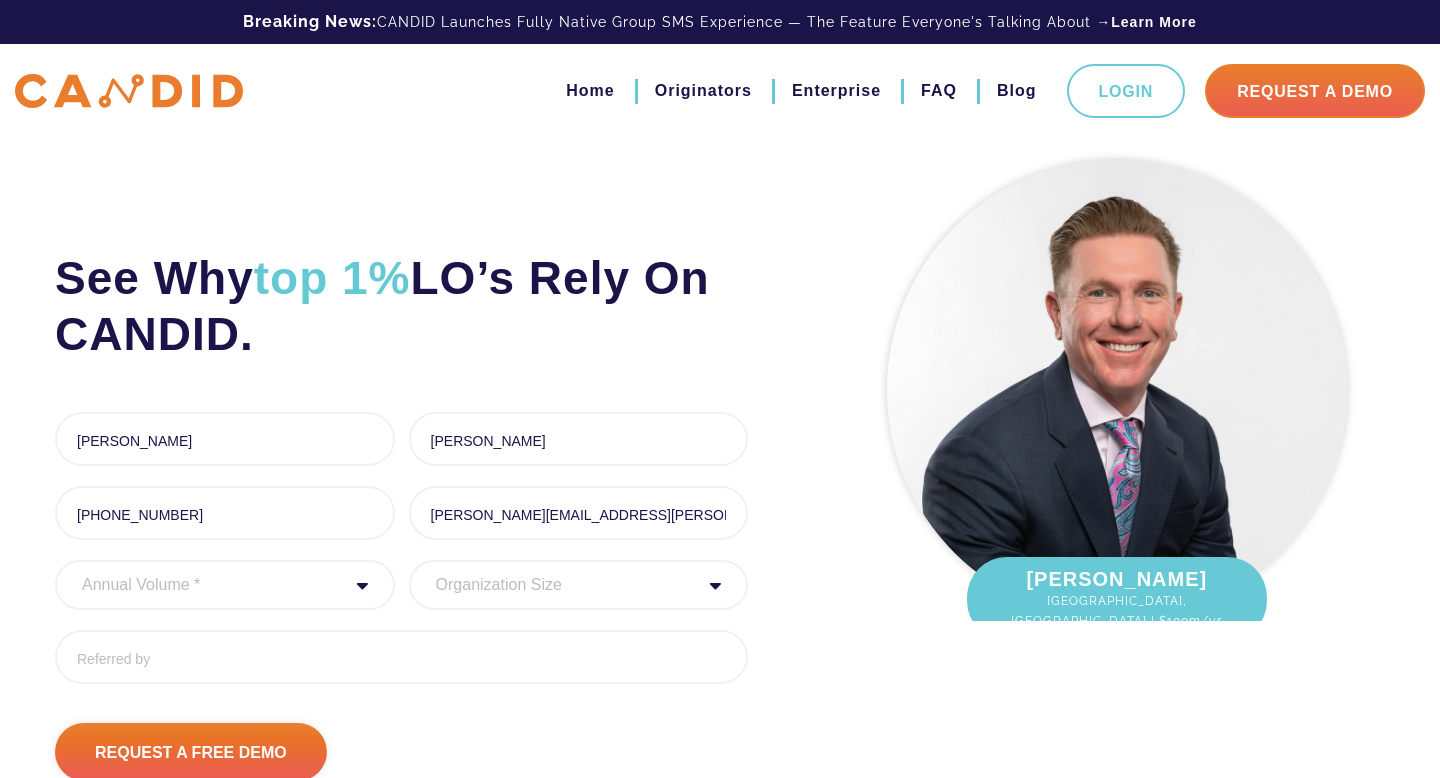 click on "Annual Volume * 0 to 25M 25M to 50M 50M to 75M 75M to 100M 100M to 150M 150M to 200M 200M to 250M 250M+" at bounding box center [225, 585] 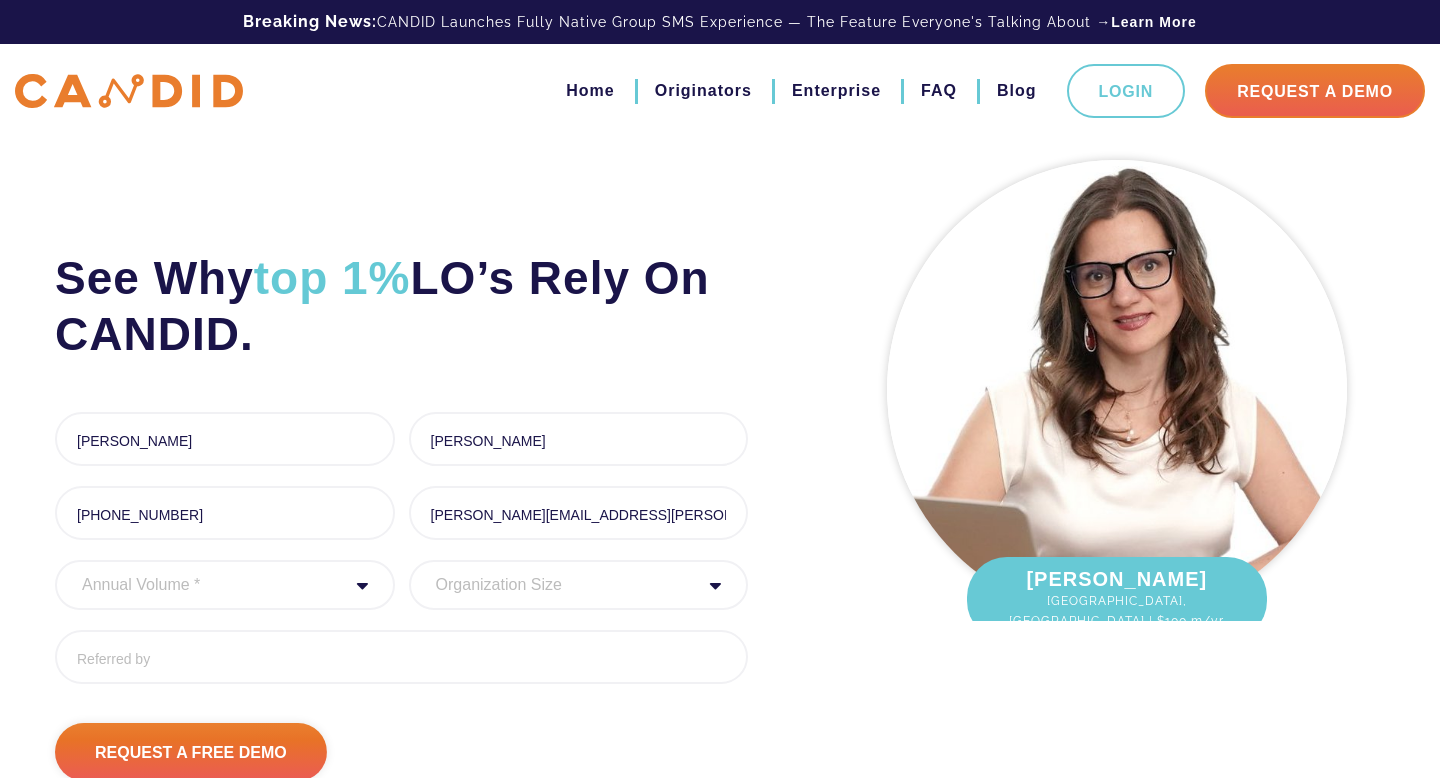 click on "Annual Volume * 0 to 25M 25M to 50M 50M to 75M 75M to 100M 100M to 150M 150M to 200M 200M to 250M 250M+" at bounding box center (225, 585) 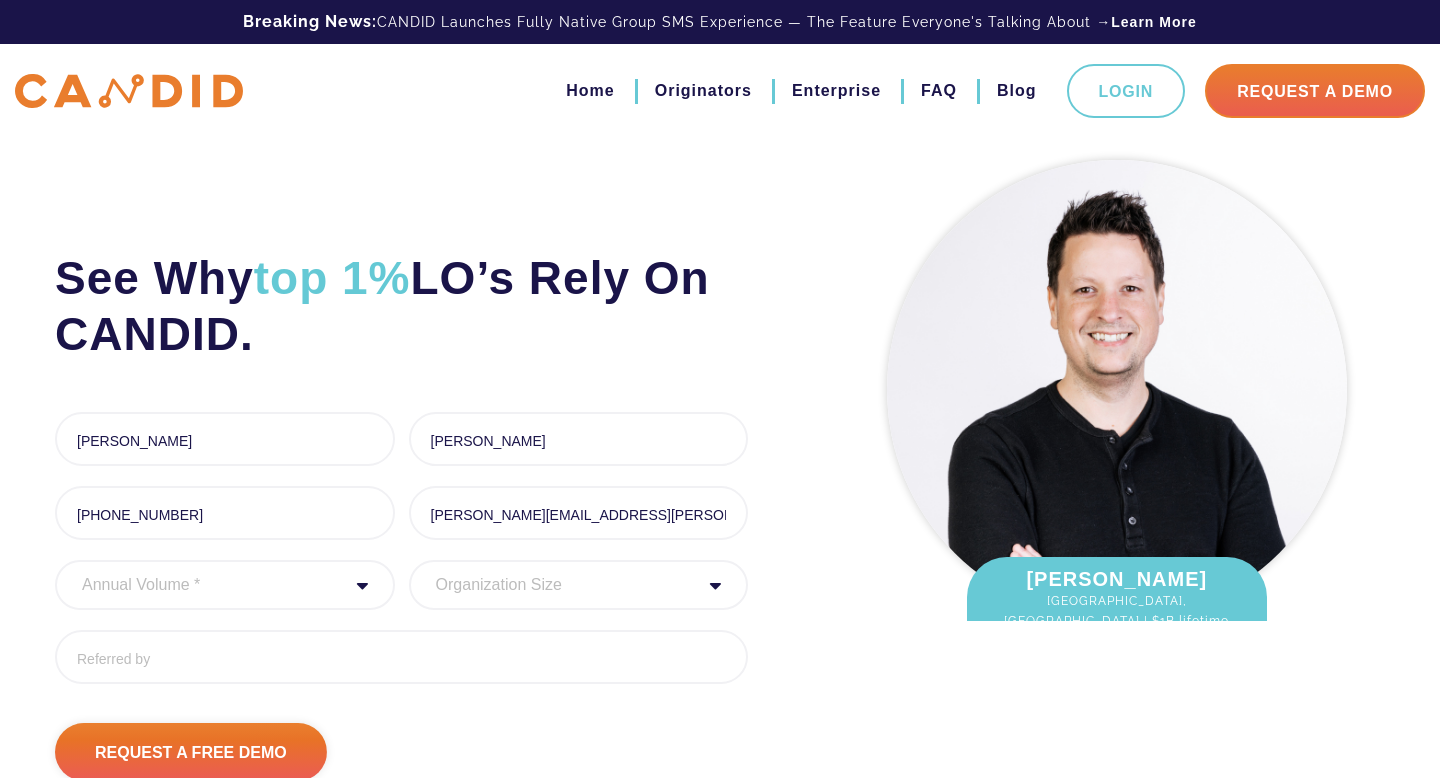 click on "Annual Volume * 0 to 25M 25M to 50M 50M to 75M 75M to 100M 100M to 150M 150M to 200M 200M to 250M 250M+" at bounding box center (225, 585) 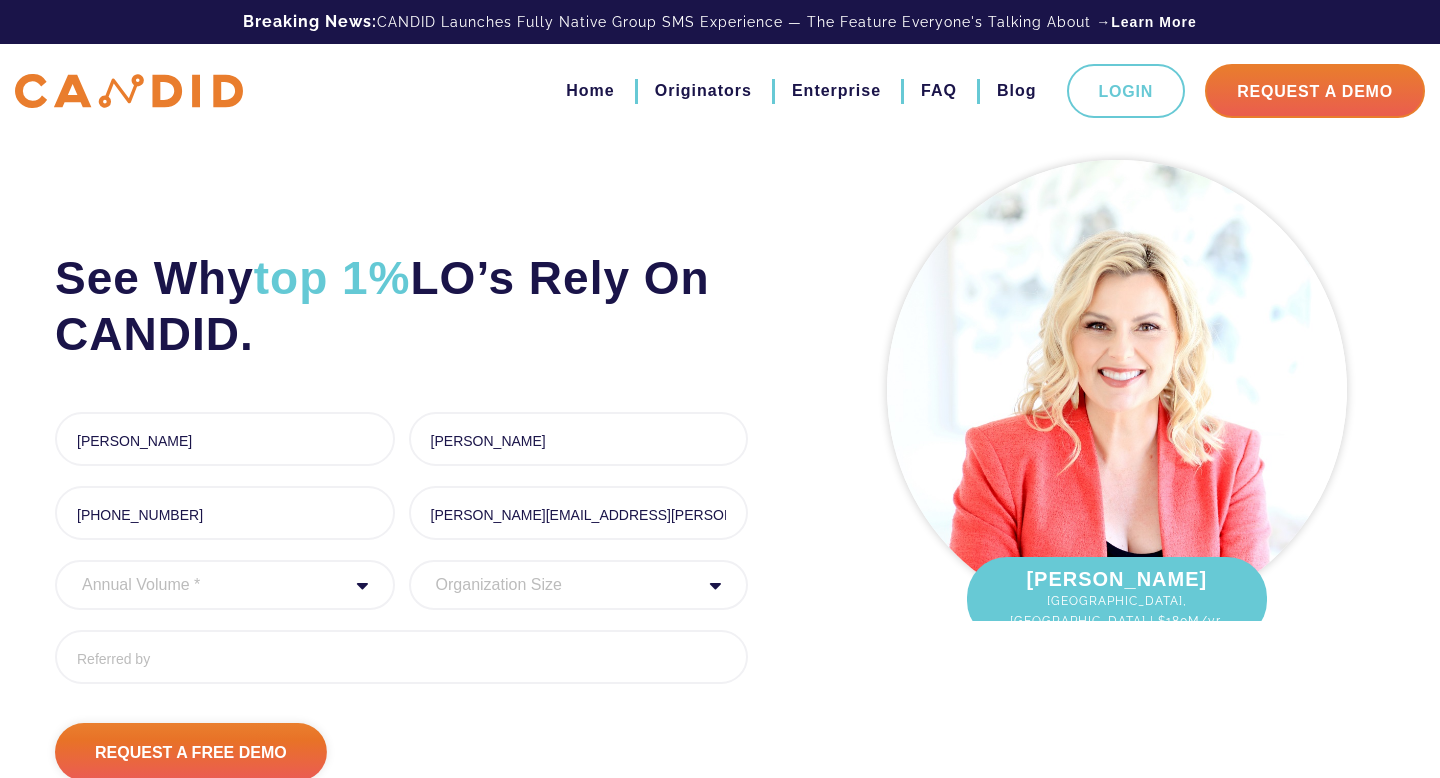 select on "1 - 10" 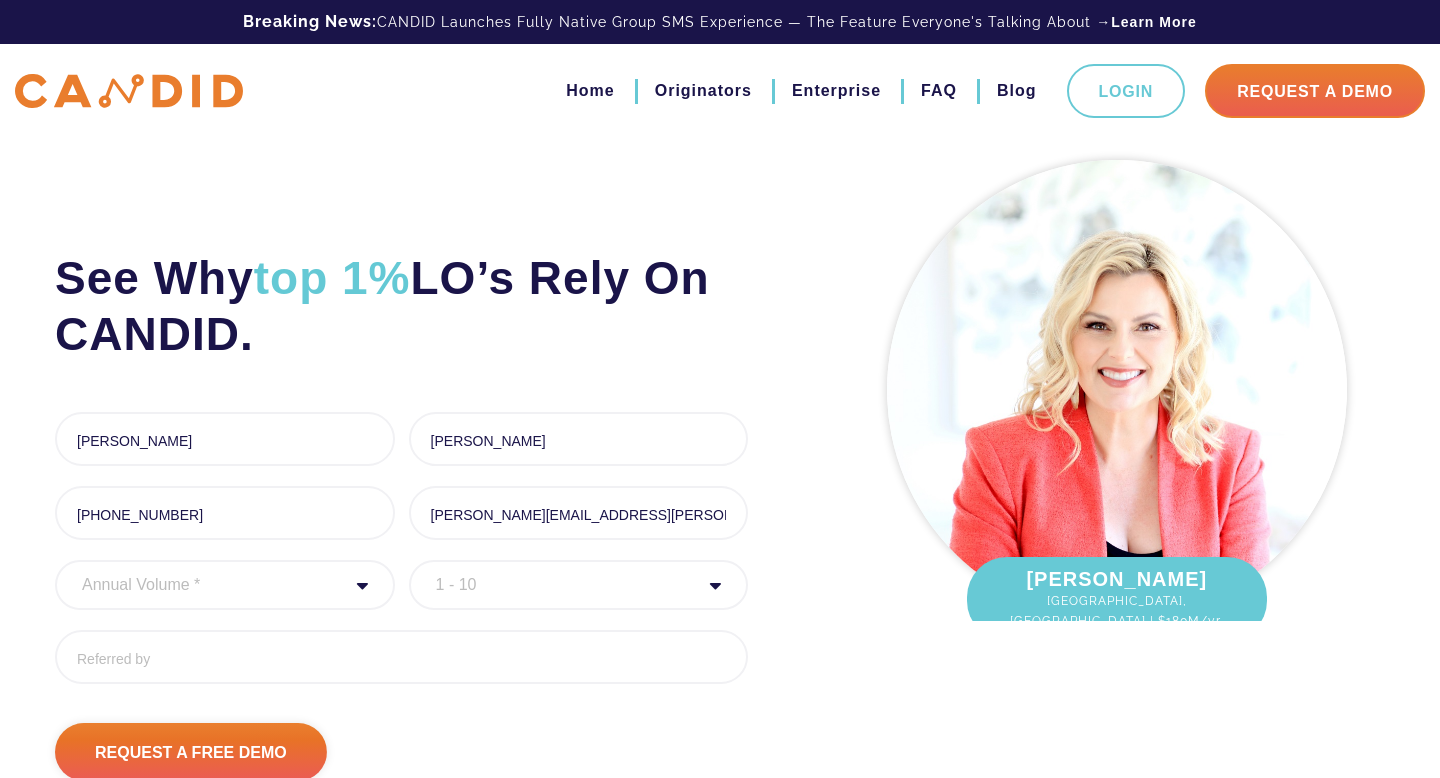 click on "Annual Volume * 0 to 25M 25M to 50M 50M to 75M 75M to 100M 100M to 150M 150M to 200M 200M to 250M 250M+" at bounding box center [225, 585] 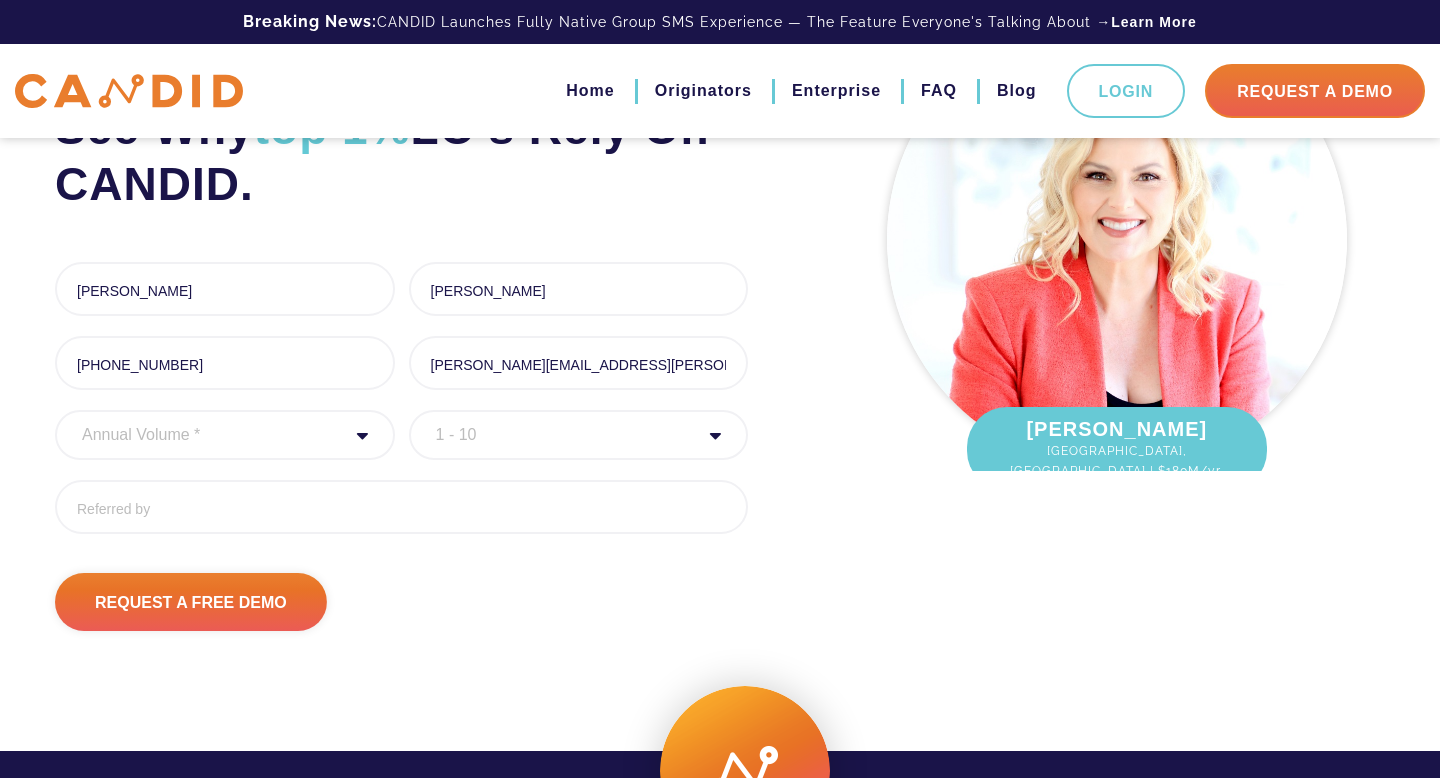scroll, scrollTop: 223, scrollLeft: 0, axis: vertical 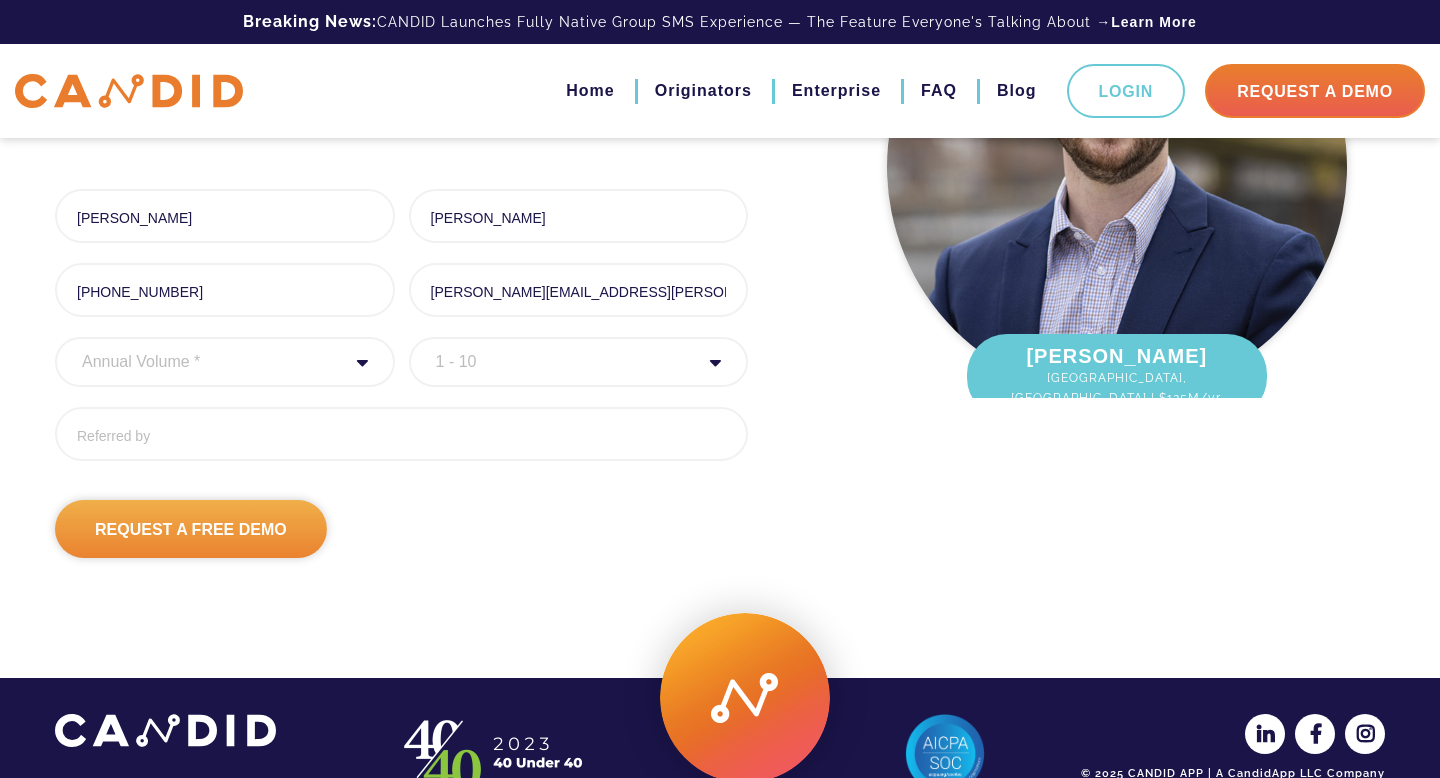 click on "Request A Free Demo" at bounding box center [191, 529] 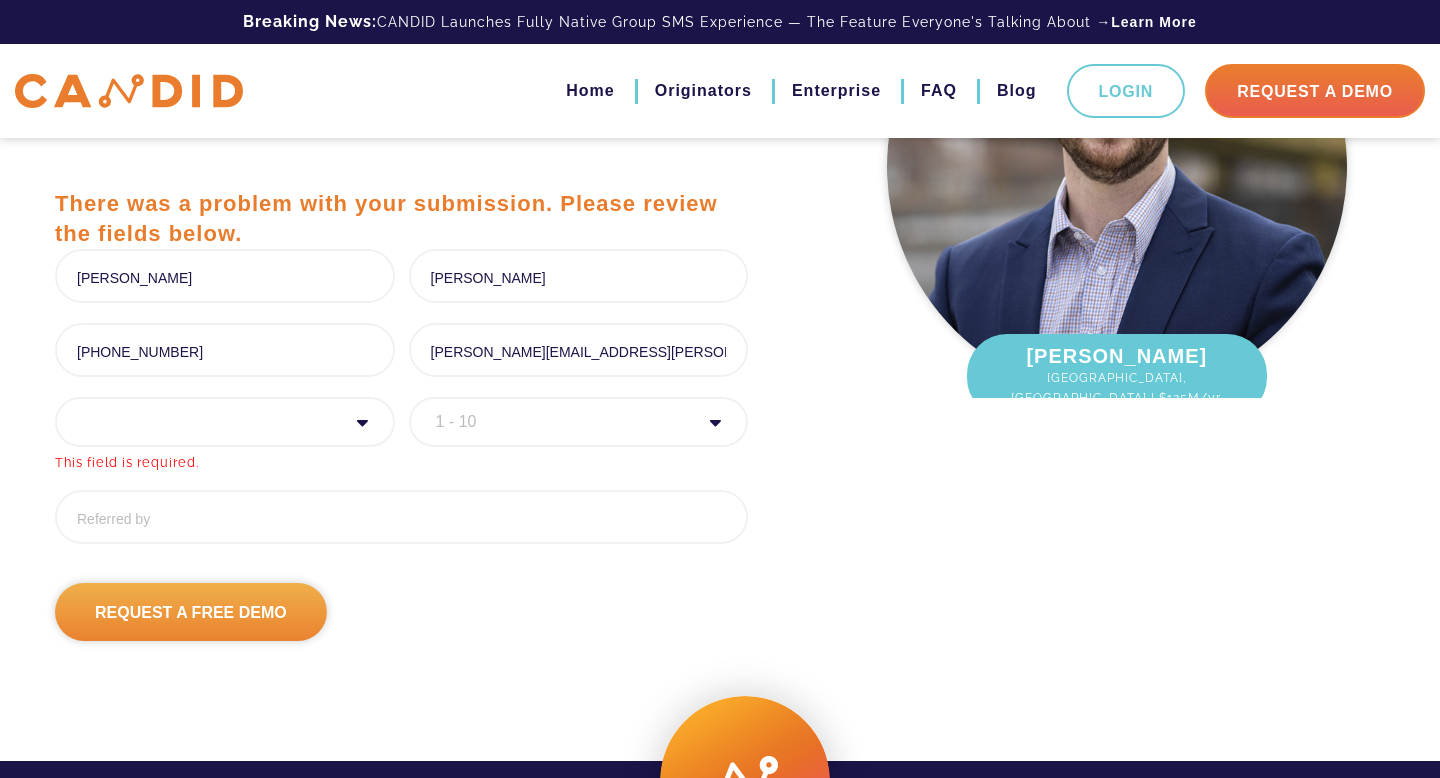 scroll, scrollTop: 312, scrollLeft: 0, axis: vertical 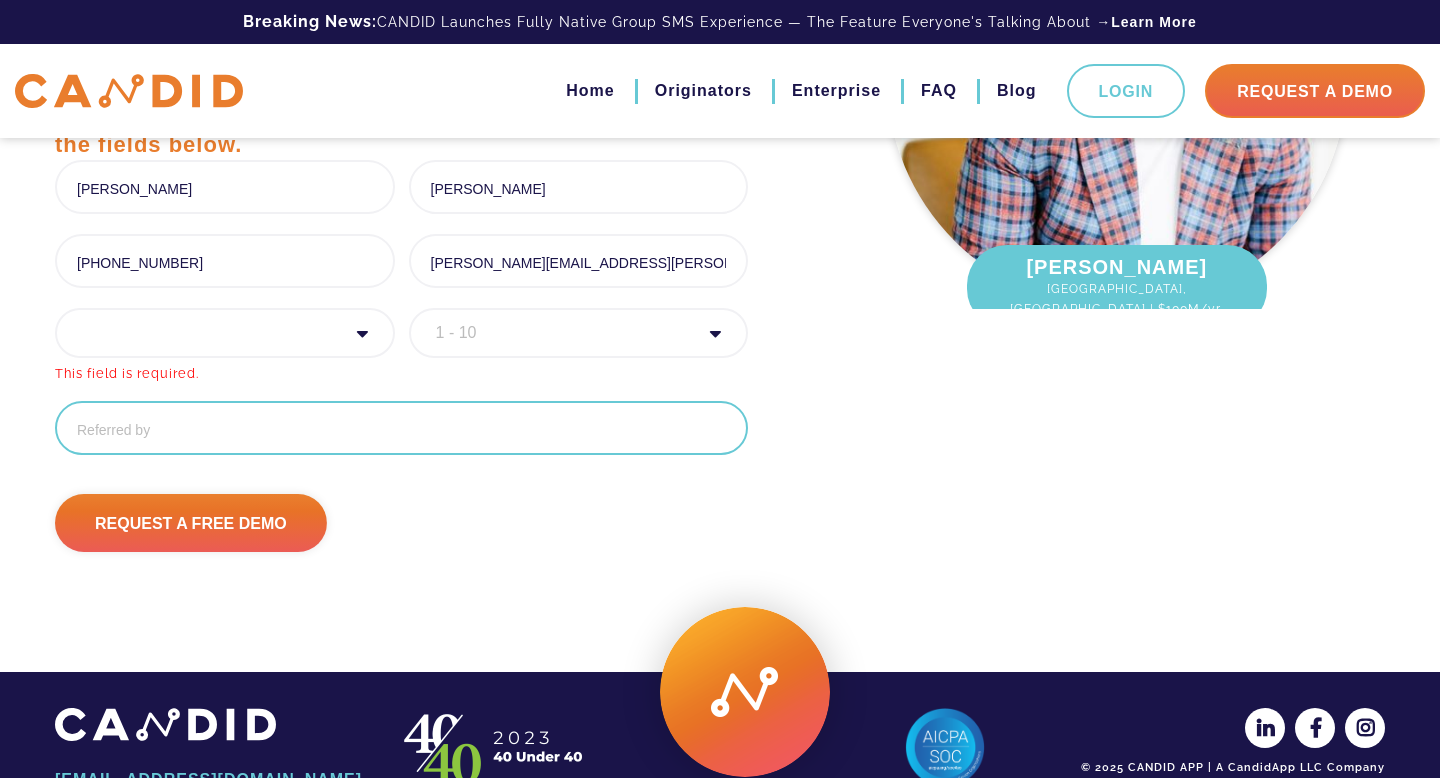 click on "Referred By" at bounding box center [401, 428] 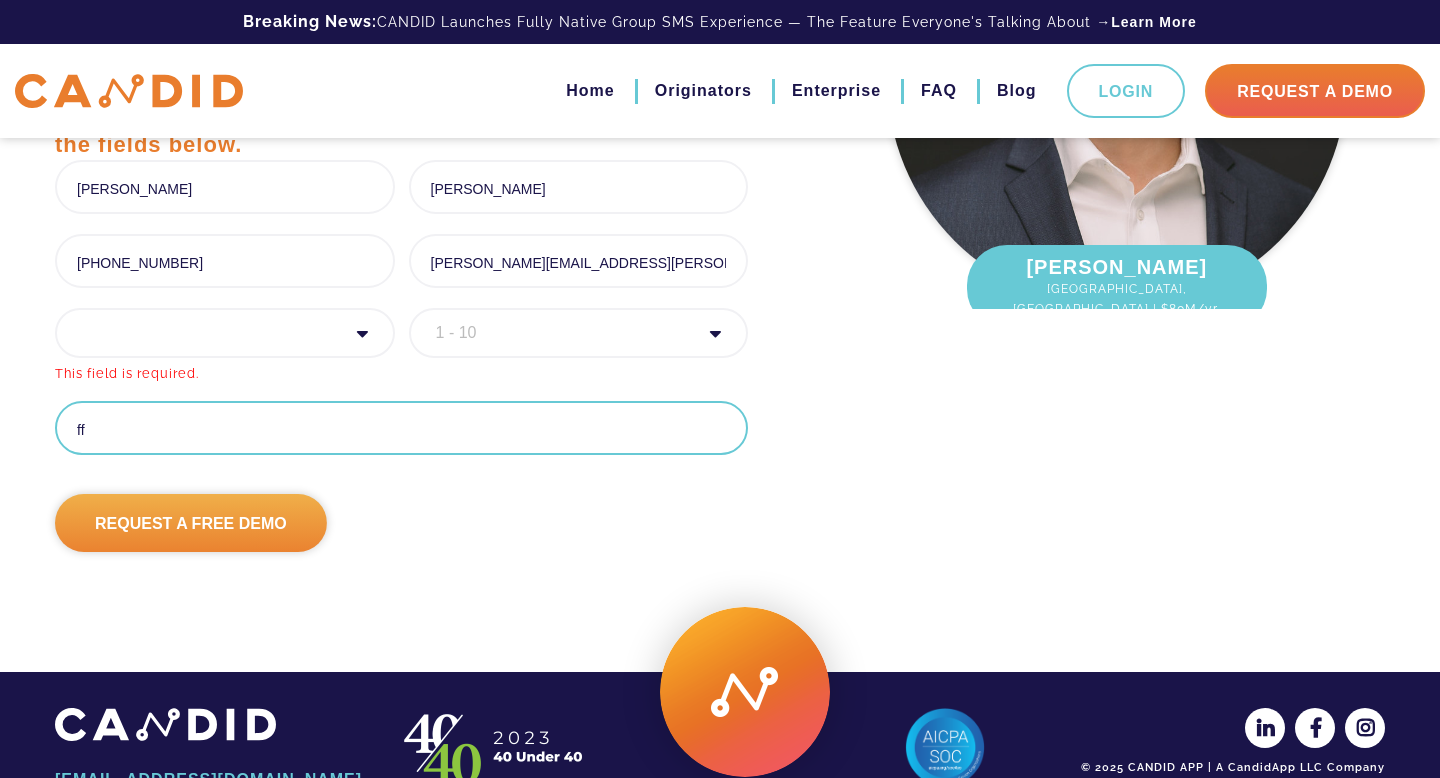 type on "ff" 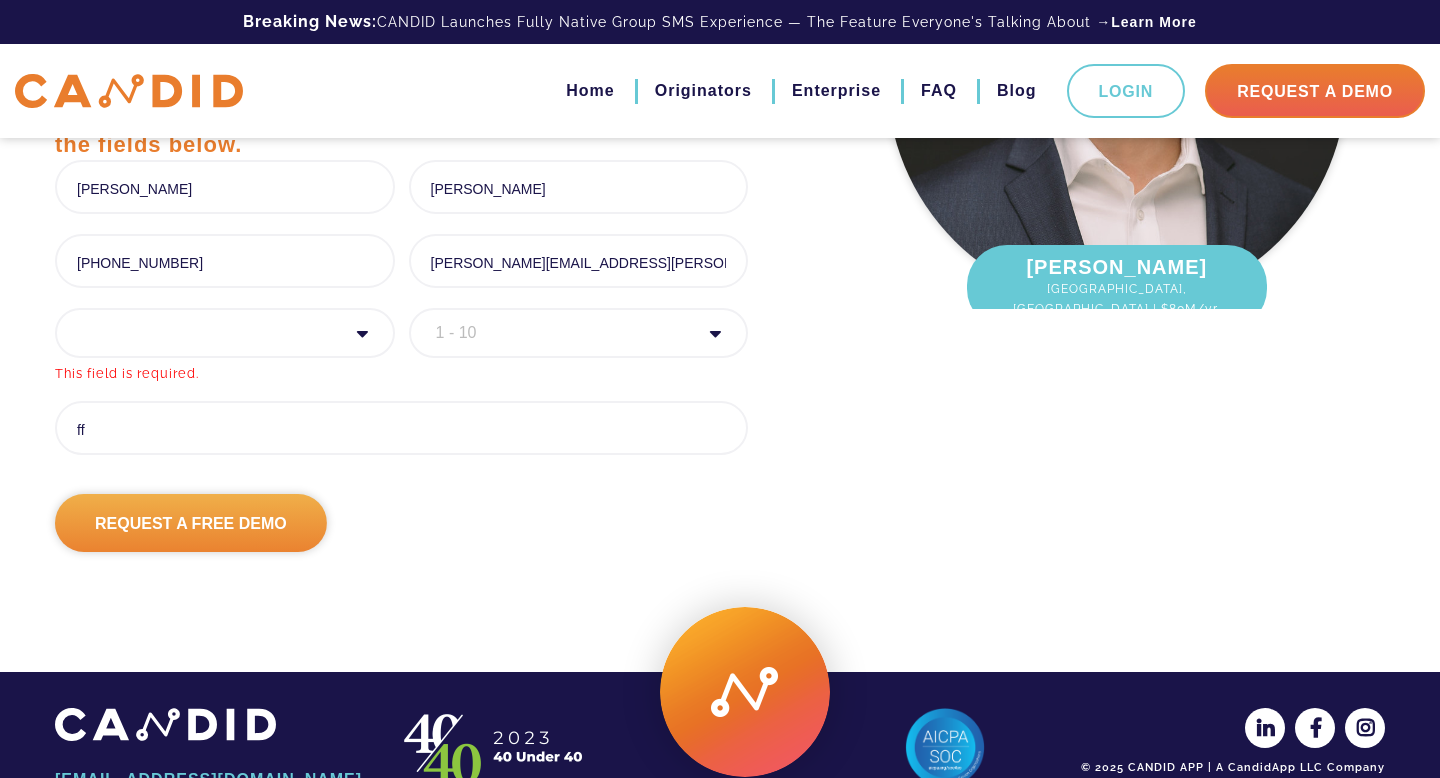 click on "Request A Free Demo" at bounding box center (191, 523) 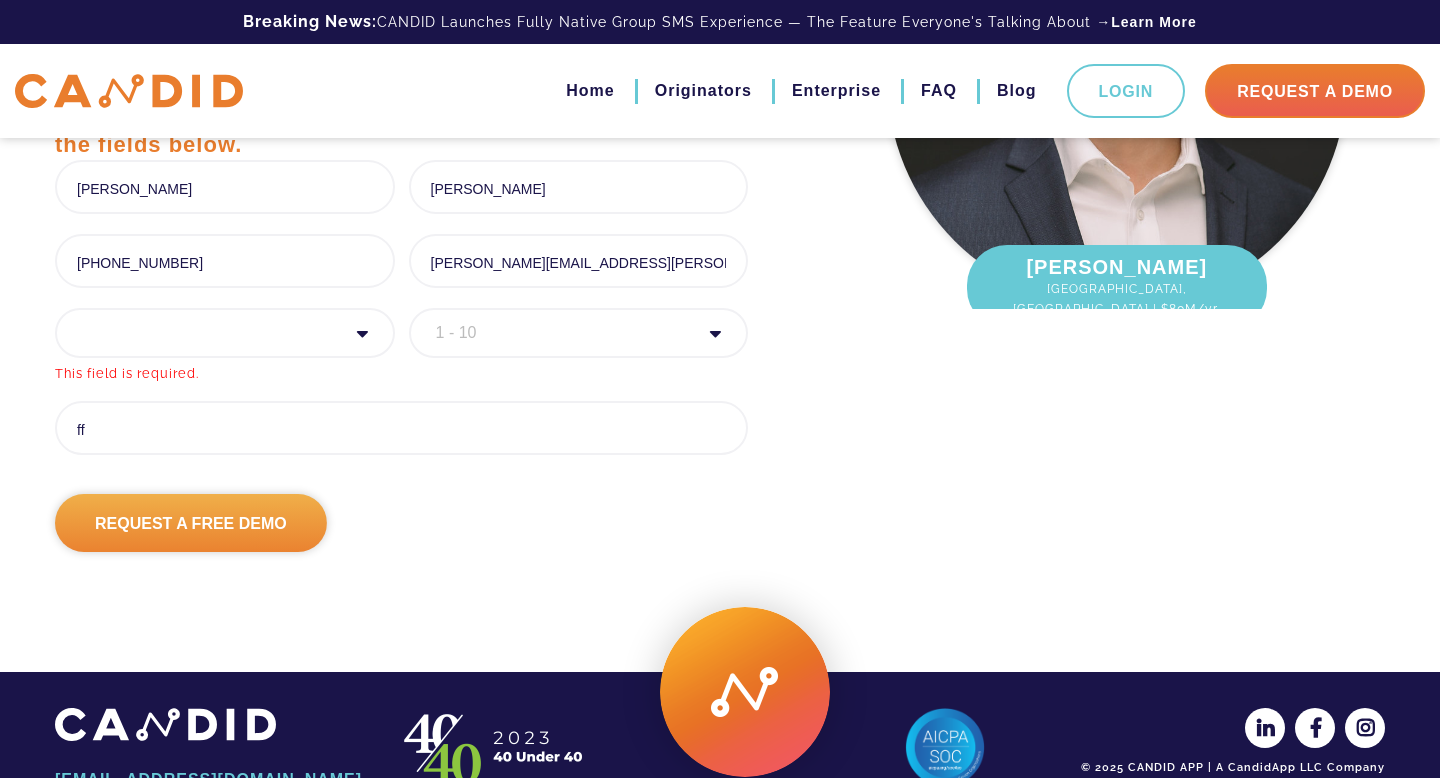 scroll, scrollTop: 20, scrollLeft: 8, axis: both 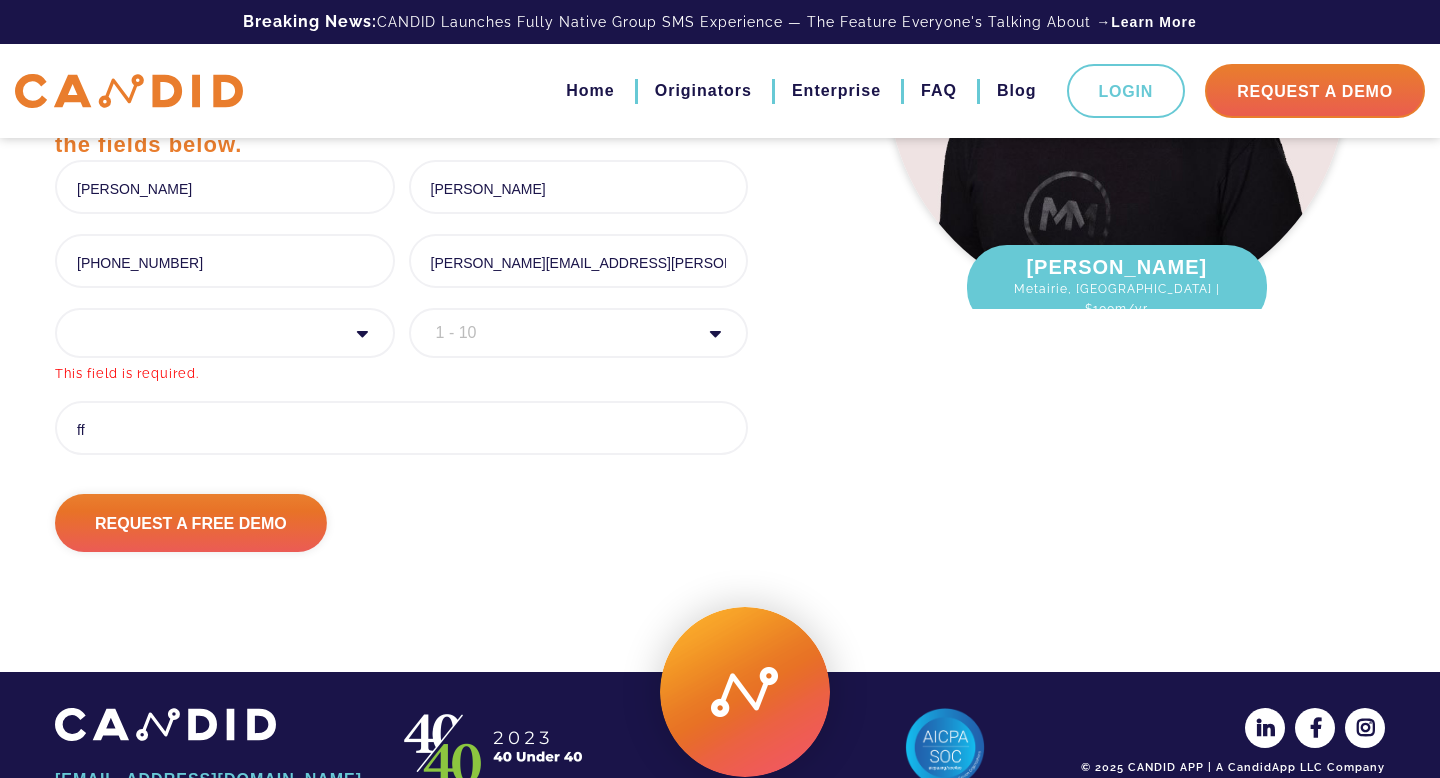 click on "Annual Volume * 0 to 25M 25M to 50M 50M to 75M 75M to 100M 100M to 150M 150M to 200M 200M to 250M 250M+" at bounding box center (225, 333) 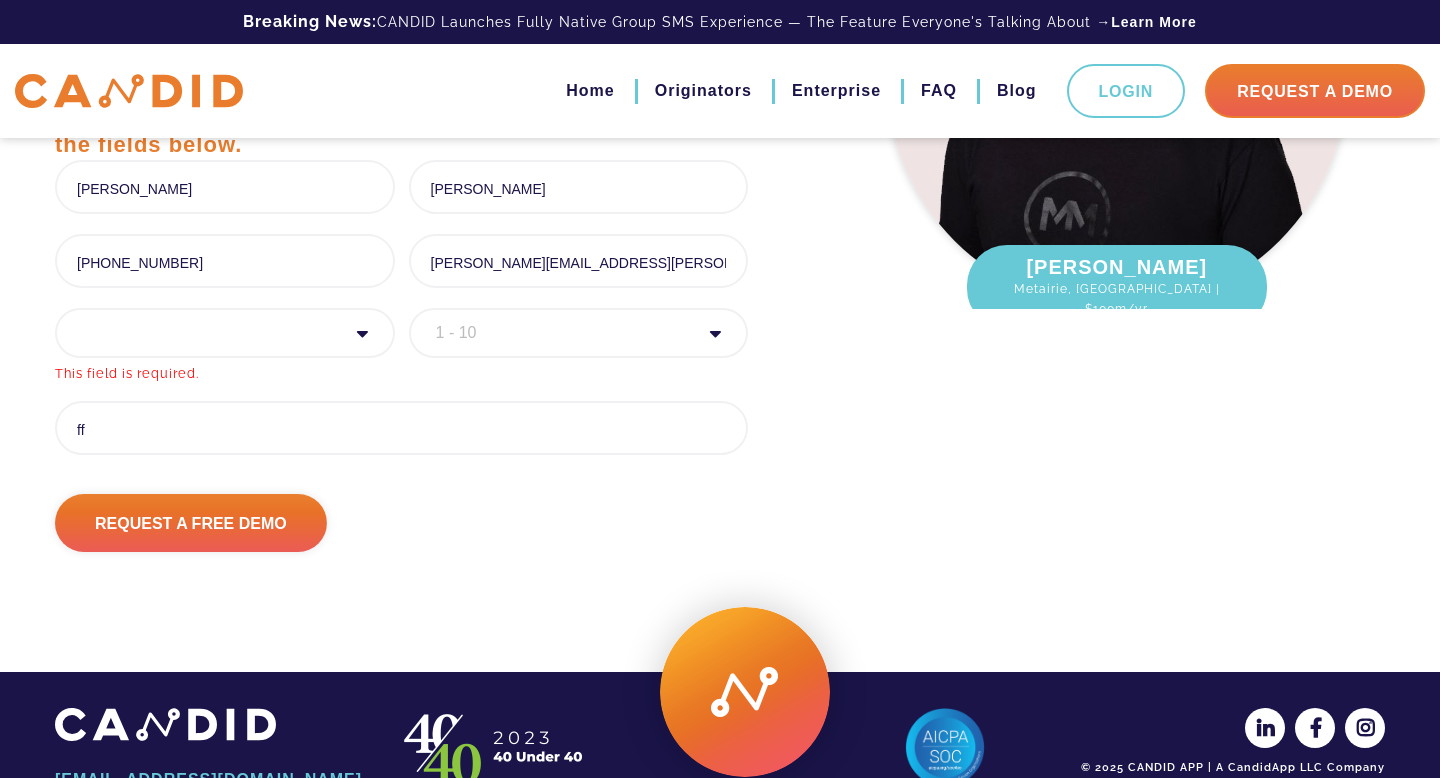 click on "Annual Volume * 0 to 25M 25M to 50M 50M to 75M 75M to 100M 100M to 150M 150M to 200M 200M to 250M 250M+" at bounding box center [225, 333] 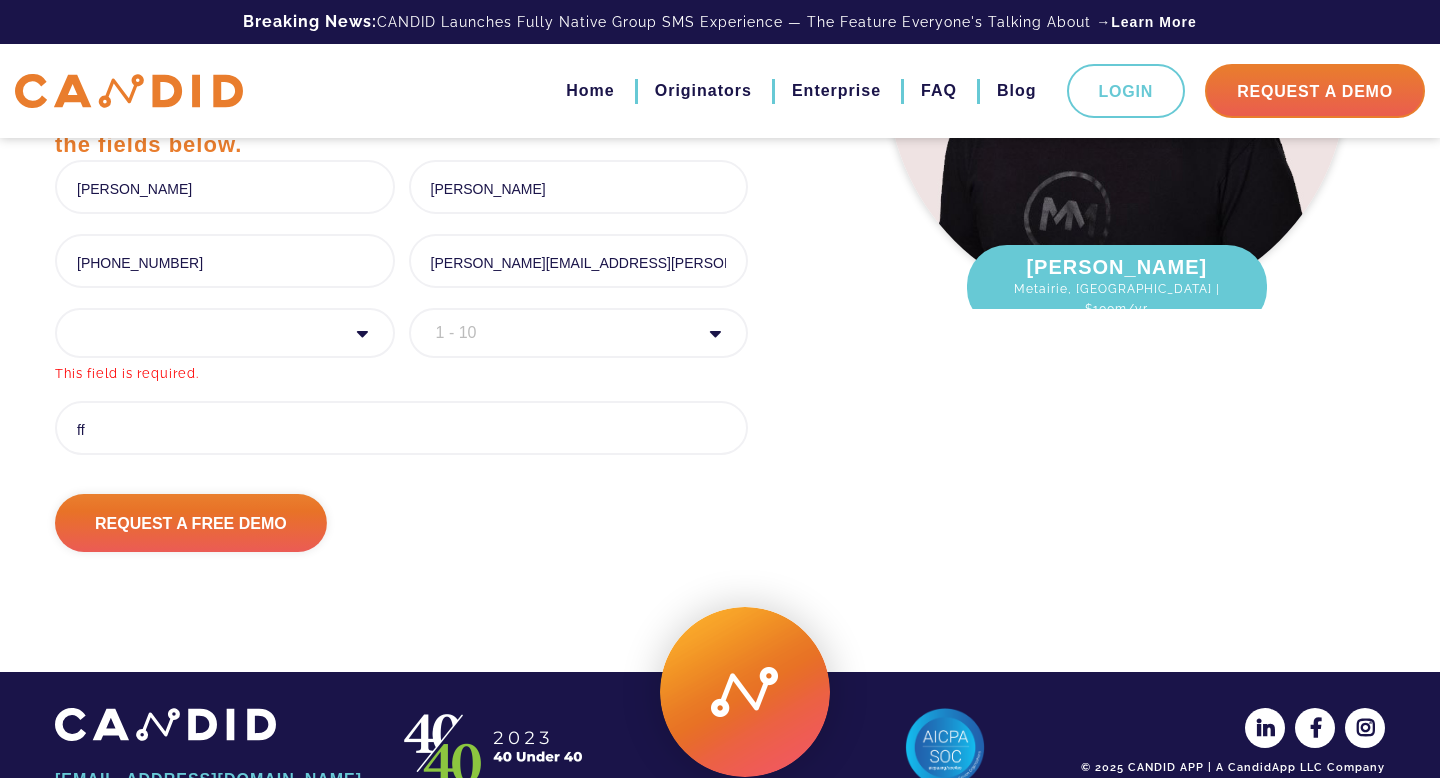 click on "Annual Volume * 0 to 25M 25M to 50M 50M to 75M 75M to 100M 100M to 150M 150M to 200M 200M to 250M 250M+" at bounding box center [225, 333] 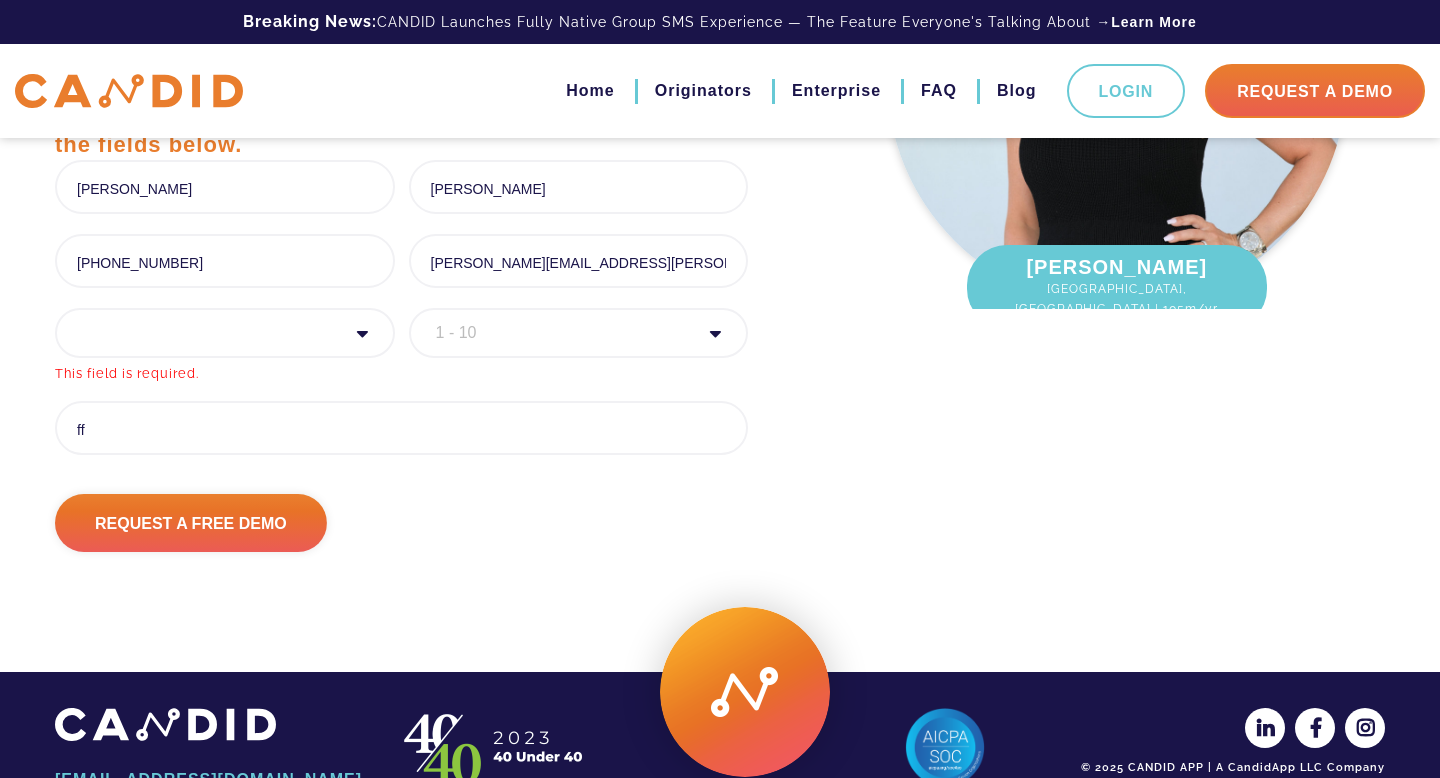 select on "20000000" 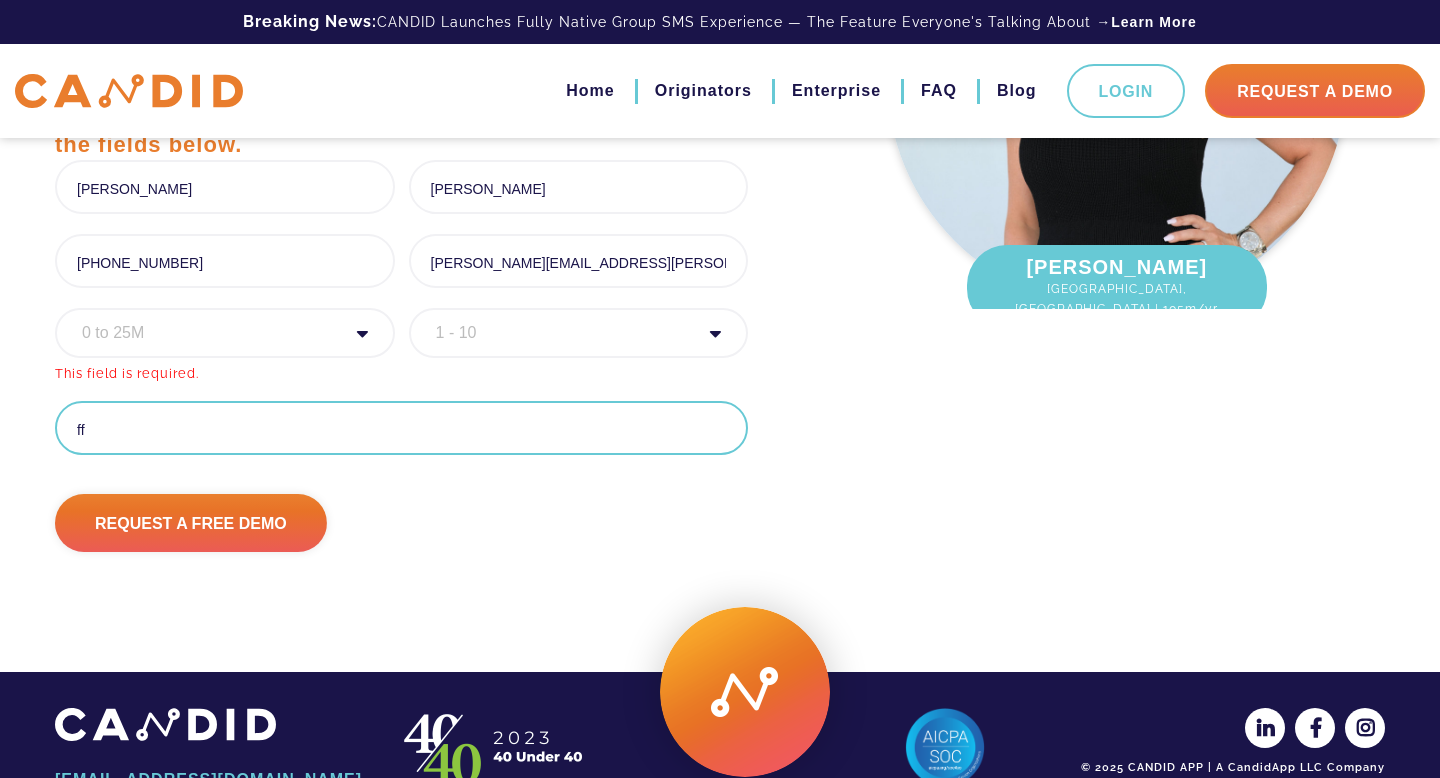 click on "ff" at bounding box center [401, 428] 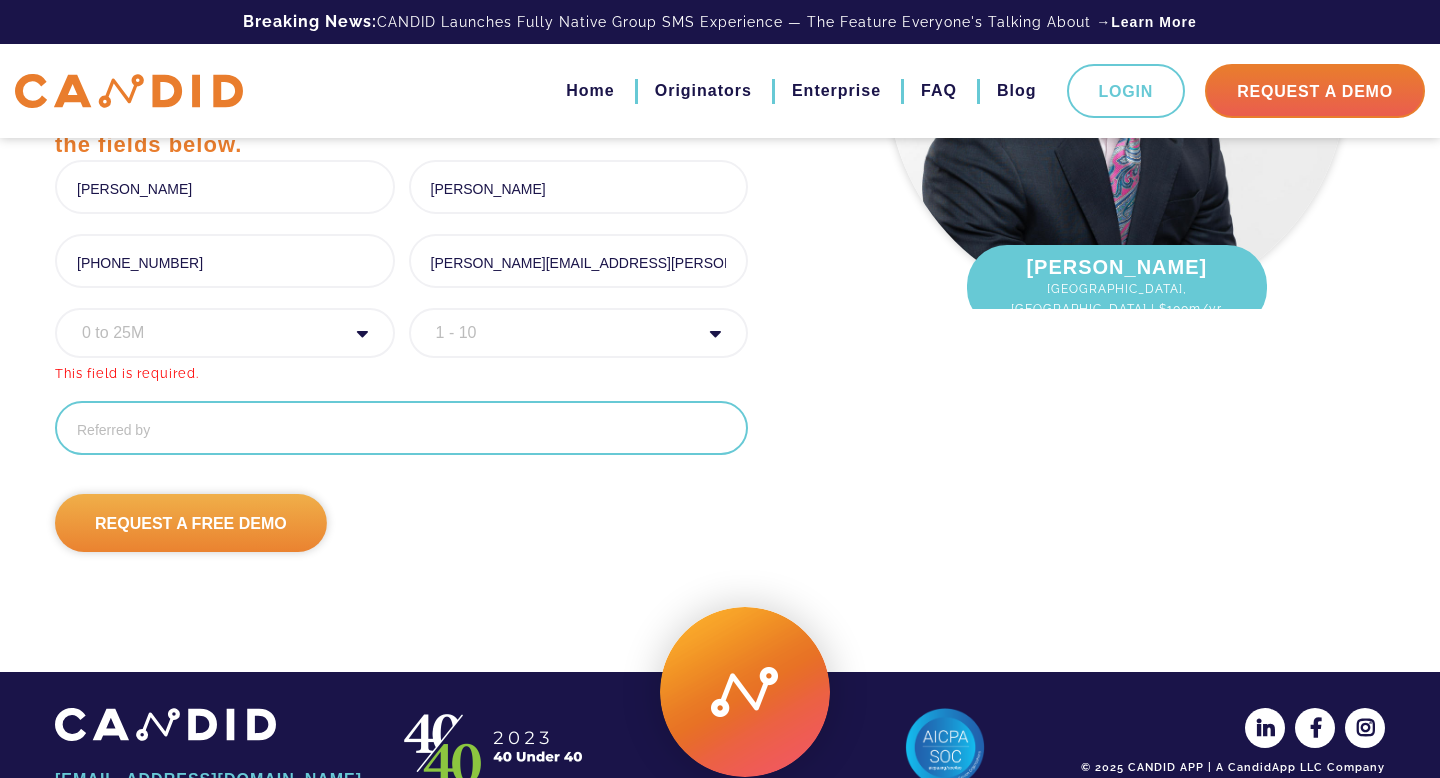 type 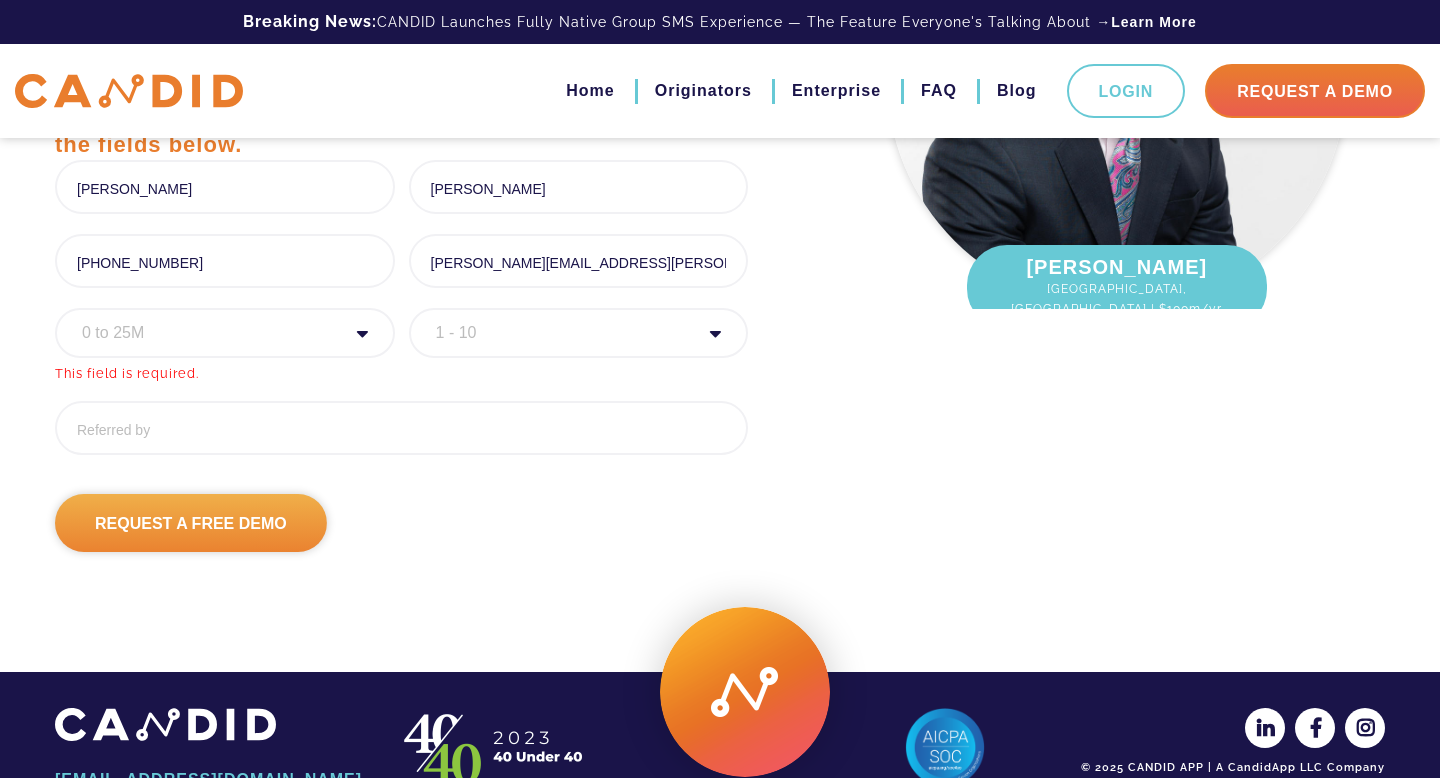 click on "Request A Free Demo" at bounding box center (191, 523) 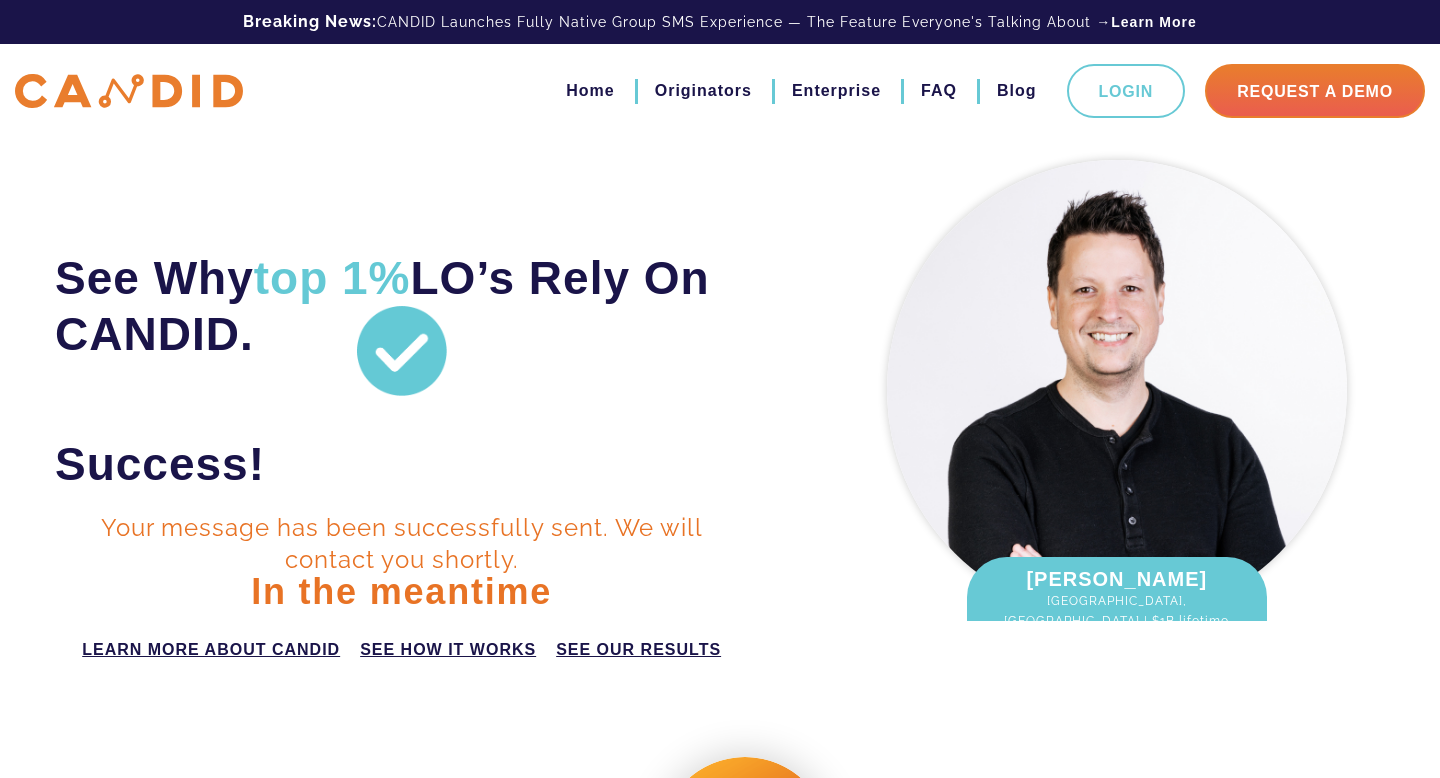 scroll, scrollTop: 216, scrollLeft: 0, axis: vertical 